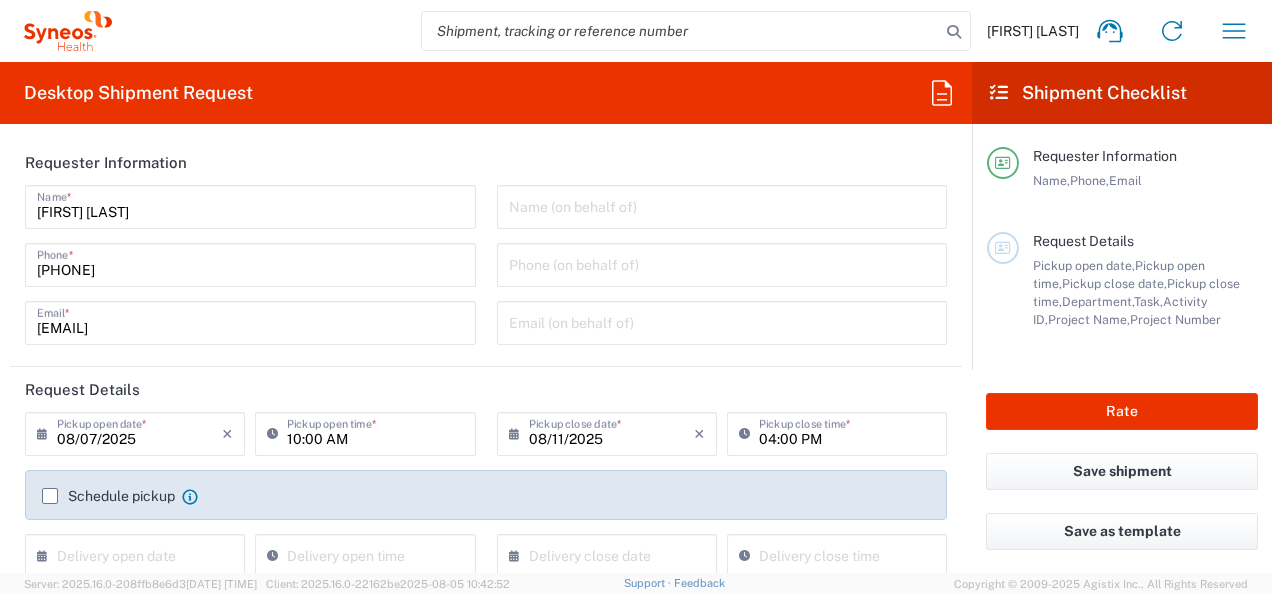 scroll, scrollTop: 0, scrollLeft: 0, axis: both 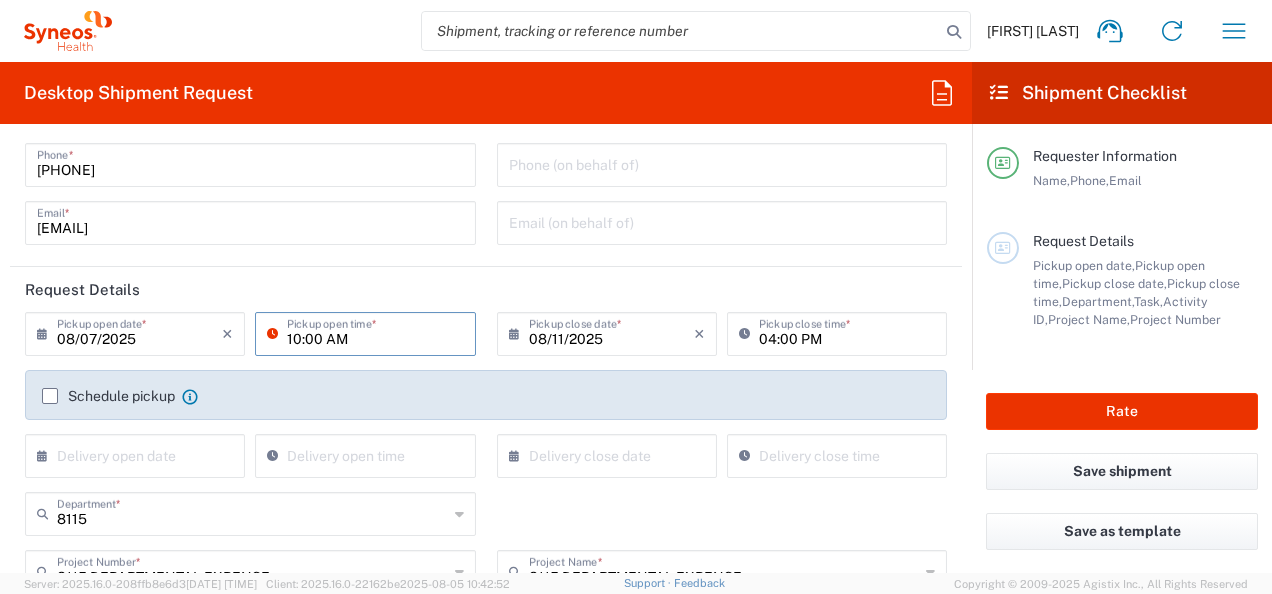 click on "10:00 AM" at bounding box center [375, 332] 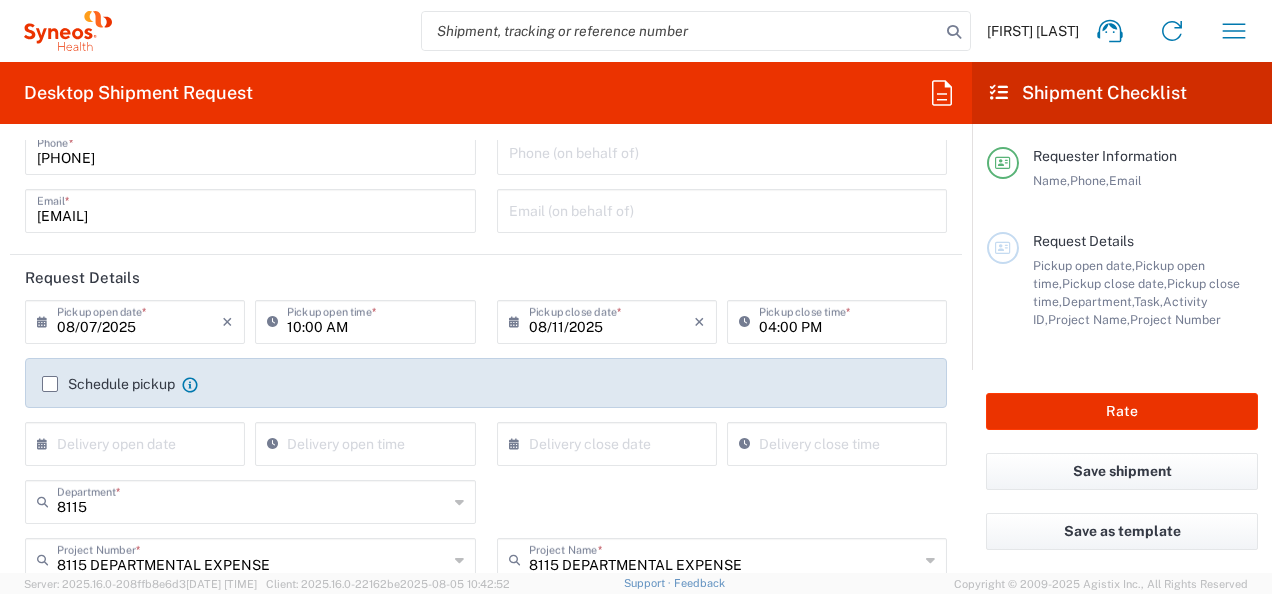 scroll, scrollTop: 100, scrollLeft: 0, axis: vertical 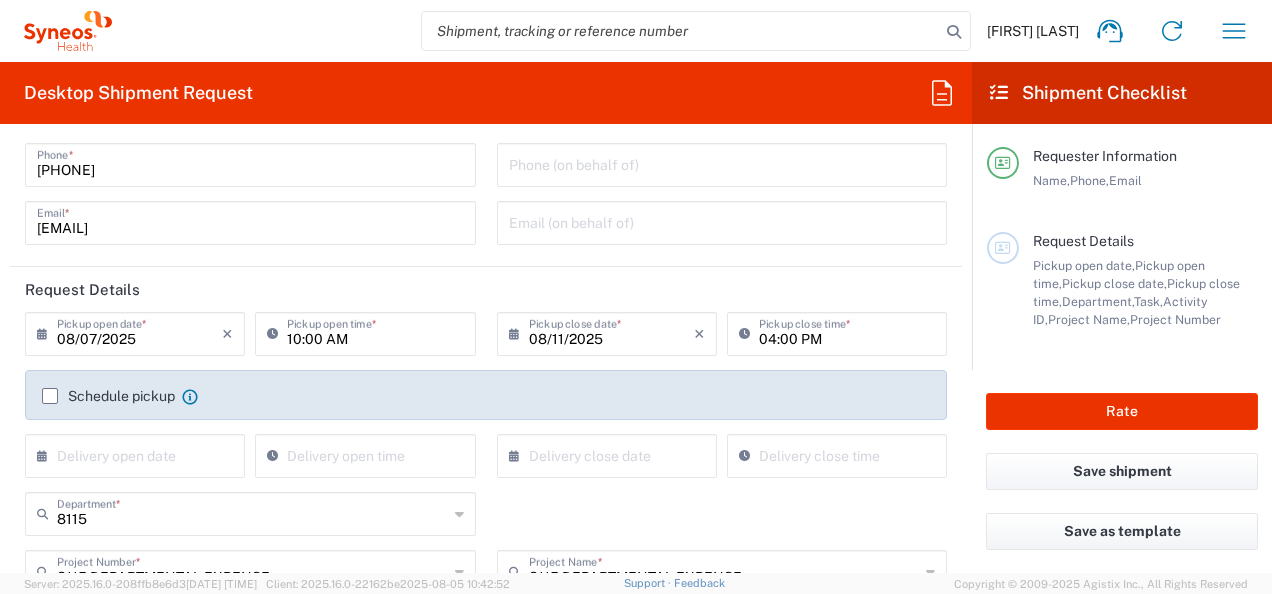 click on "08/11/2025" at bounding box center [611, 332] 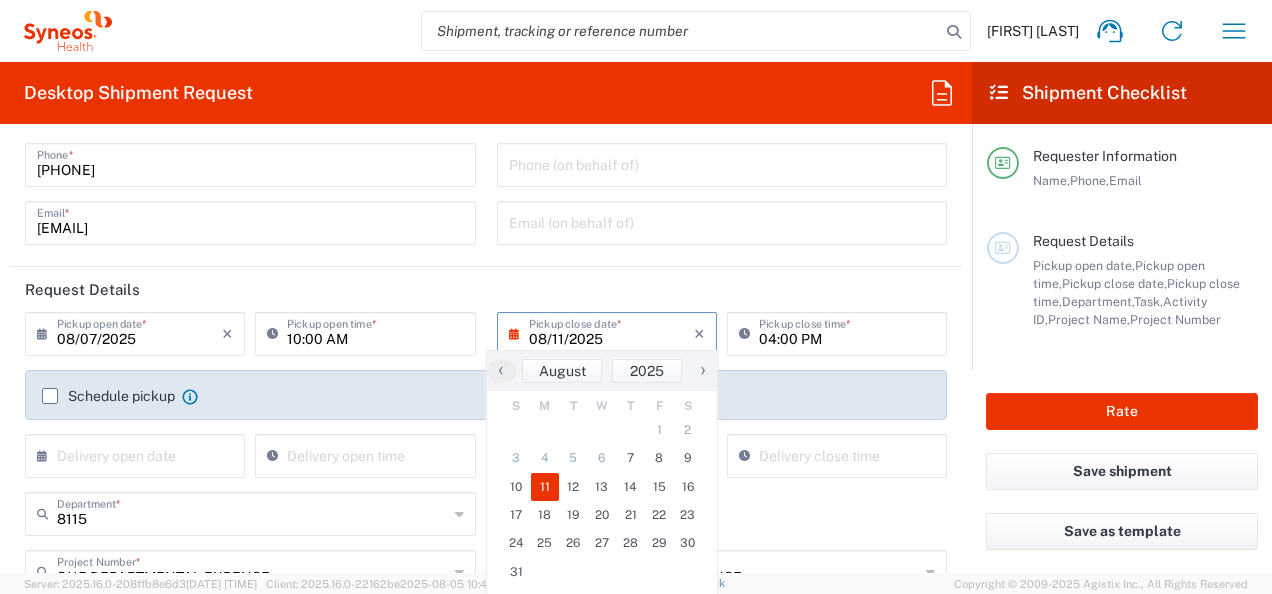 click on "Request Details" 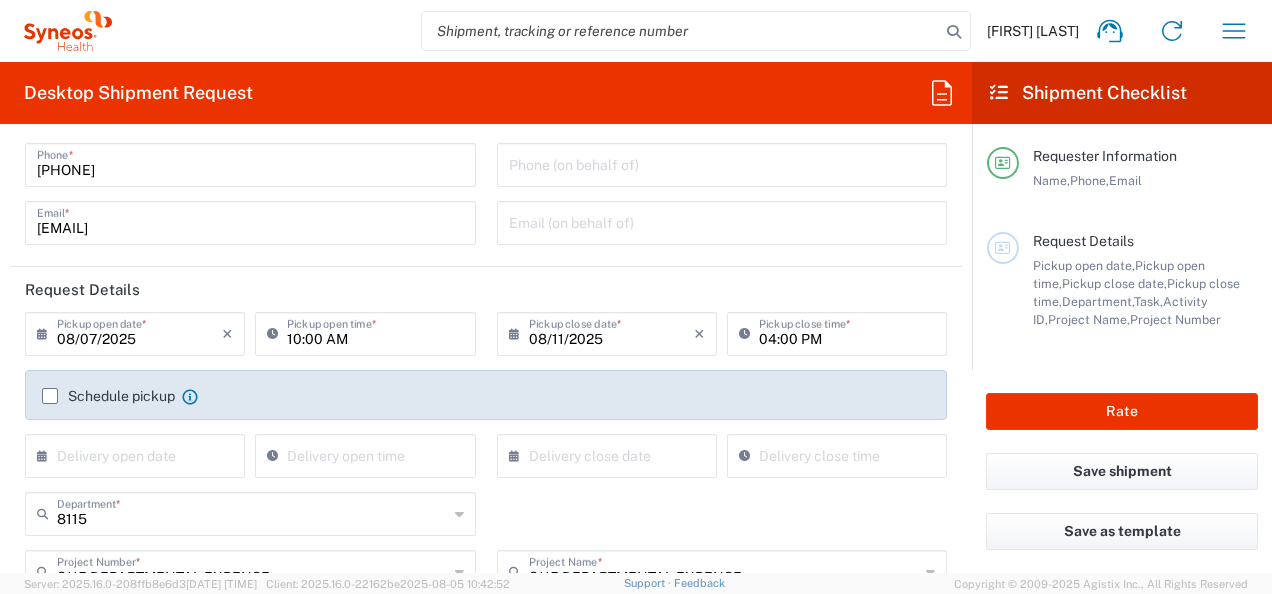 click on "Request Details" 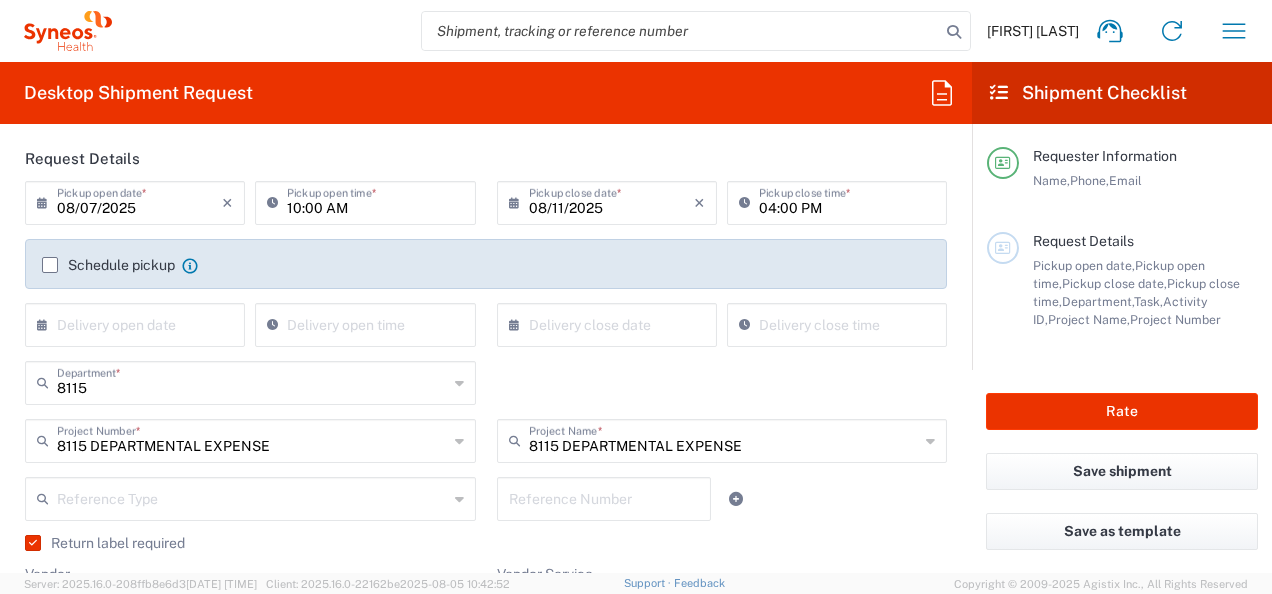 scroll, scrollTop: 200, scrollLeft: 0, axis: vertical 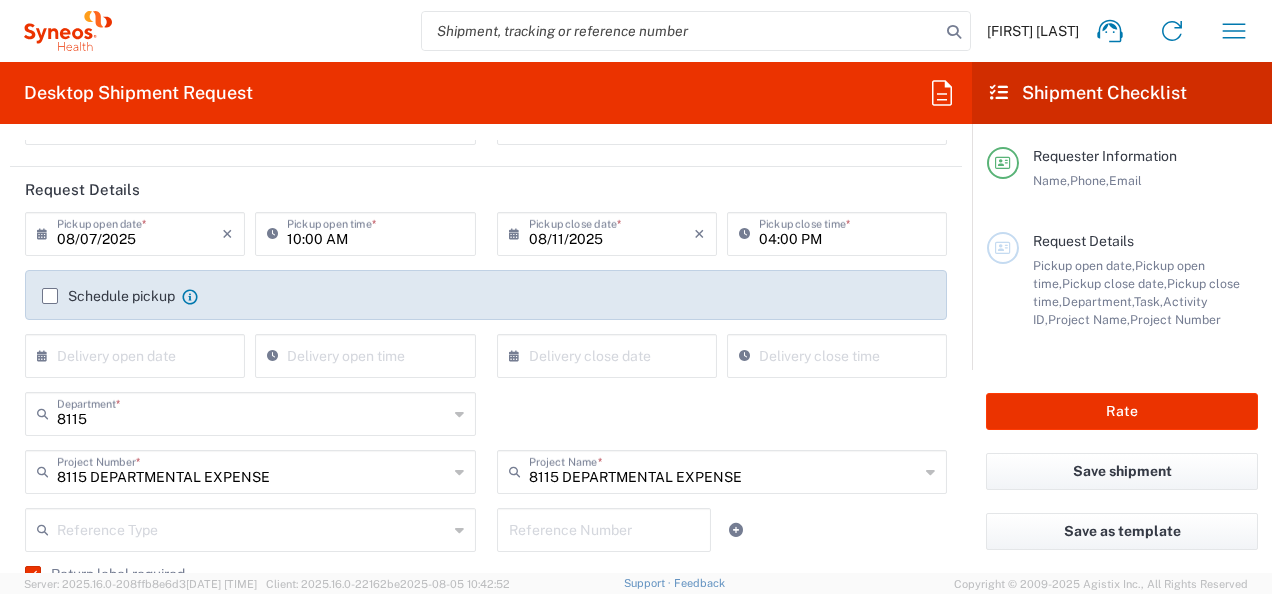 click on "04:00 PM" at bounding box center (847, 232) 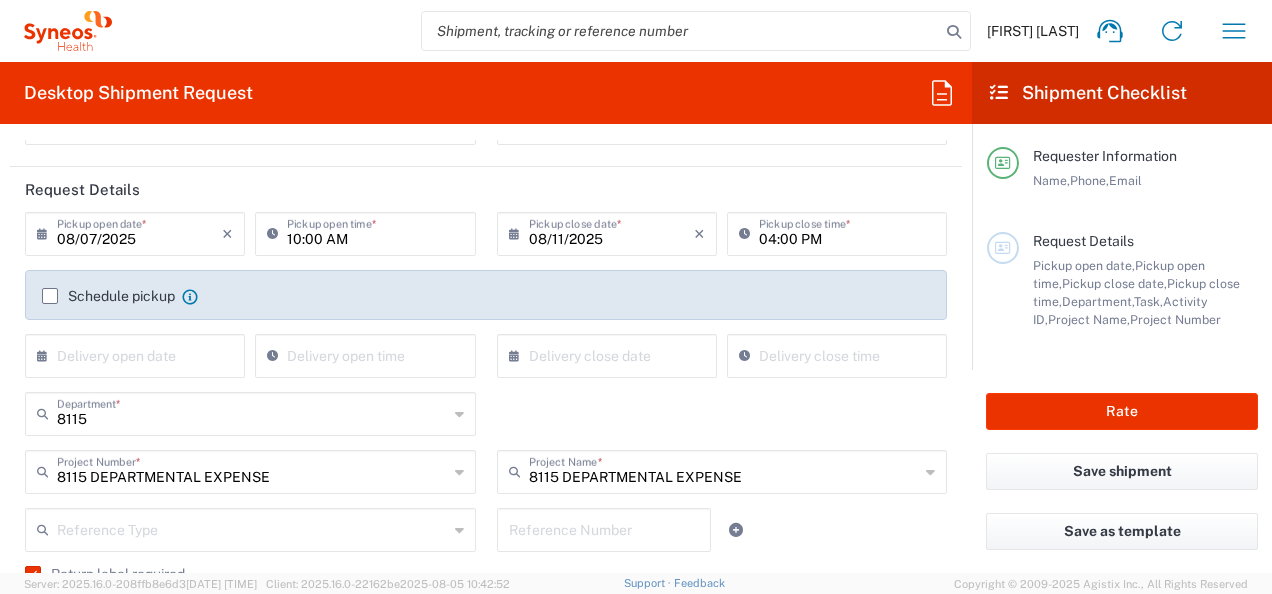 click on "04:00 PM  Pickup close time  *" 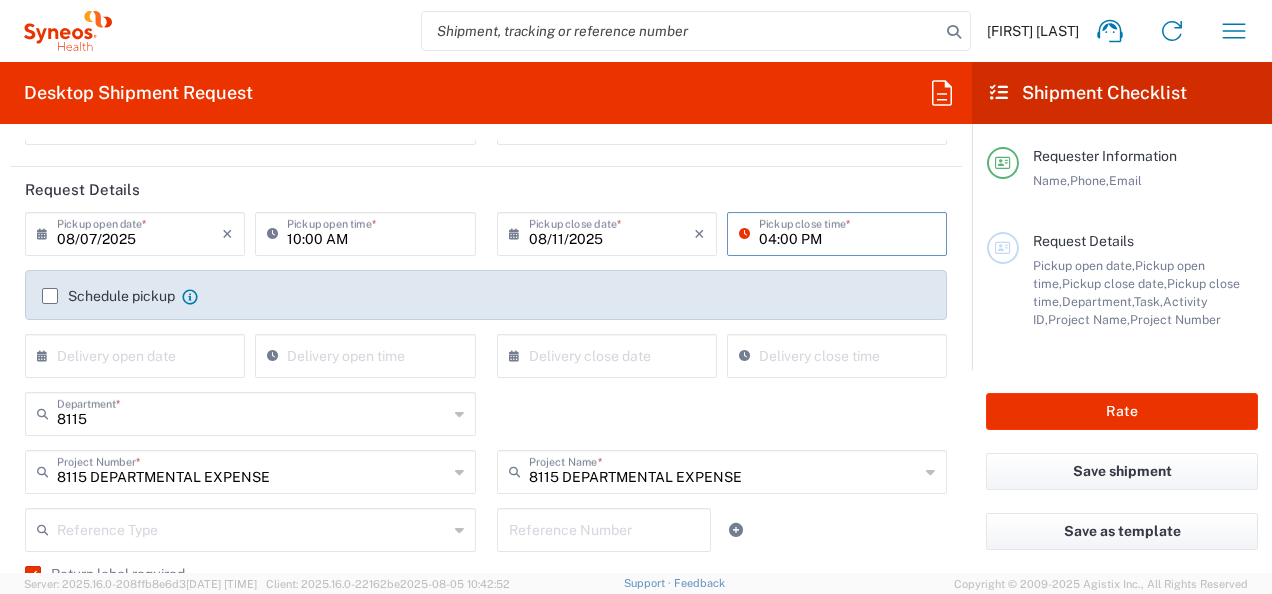 click on "04:00 PM" at bounding box center (847, 232) 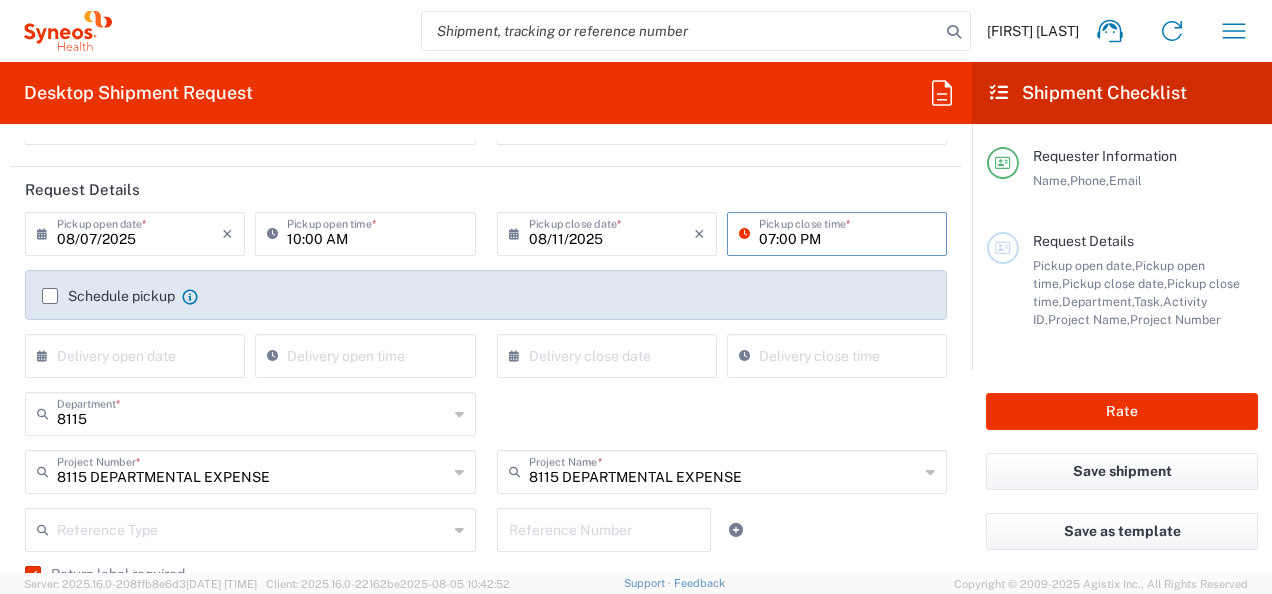 type on "07:00 PM" 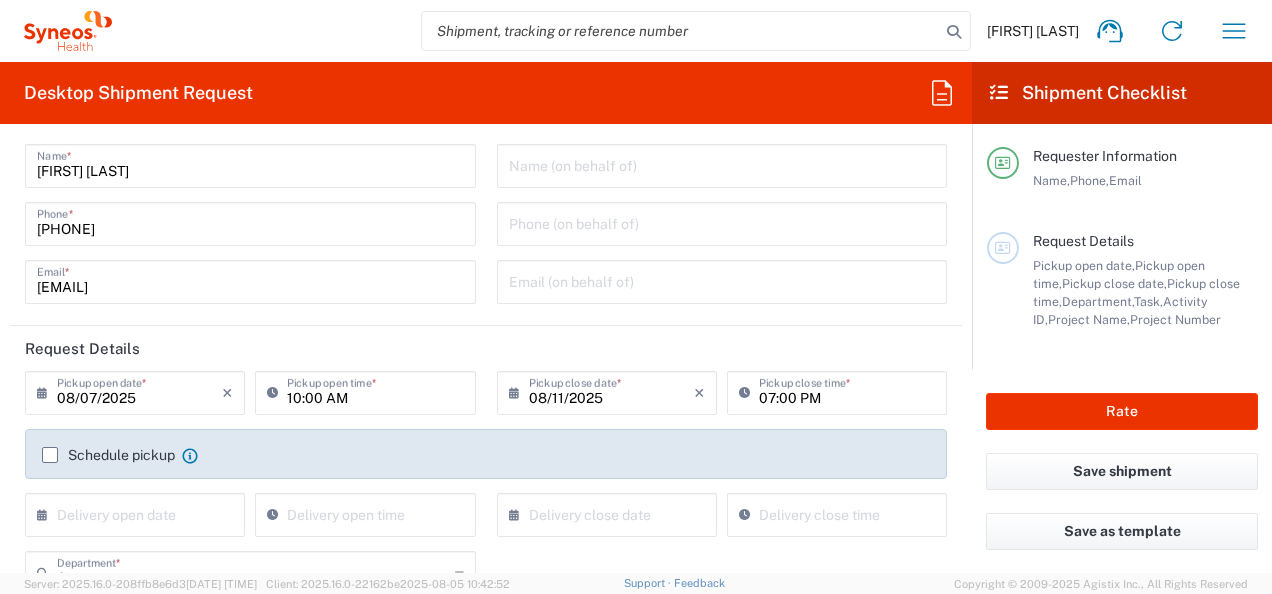 scroll, scrollTop: 0, scrollLeft: 0, axis: both 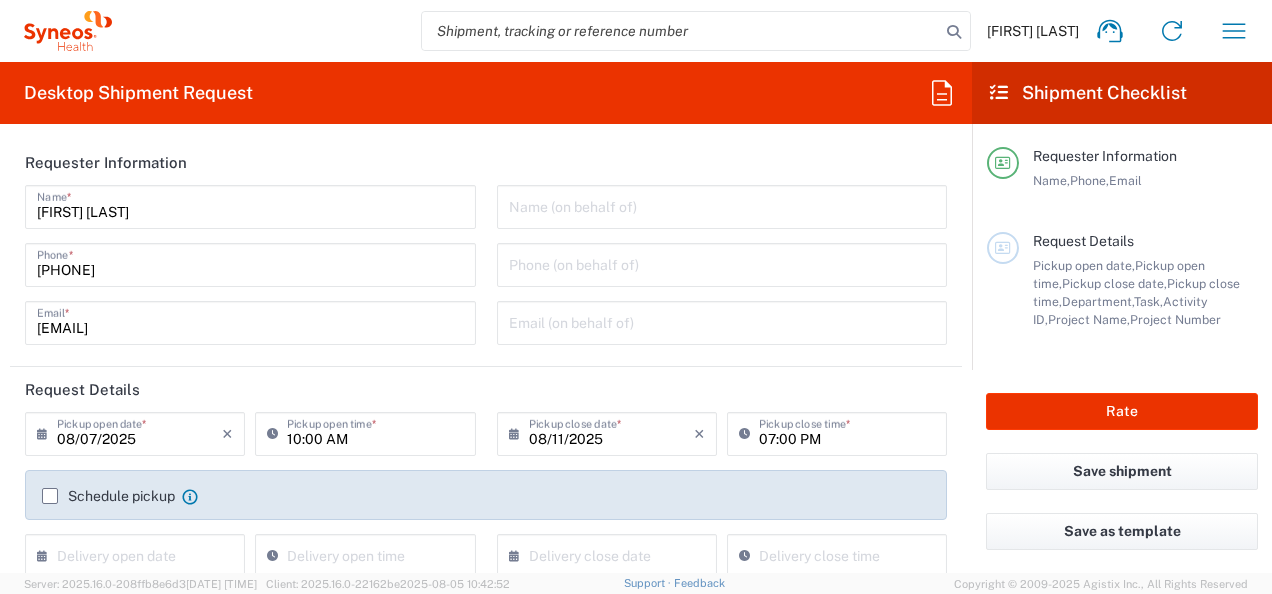 click on "10:00 AM" at bounding box center (375, 432) 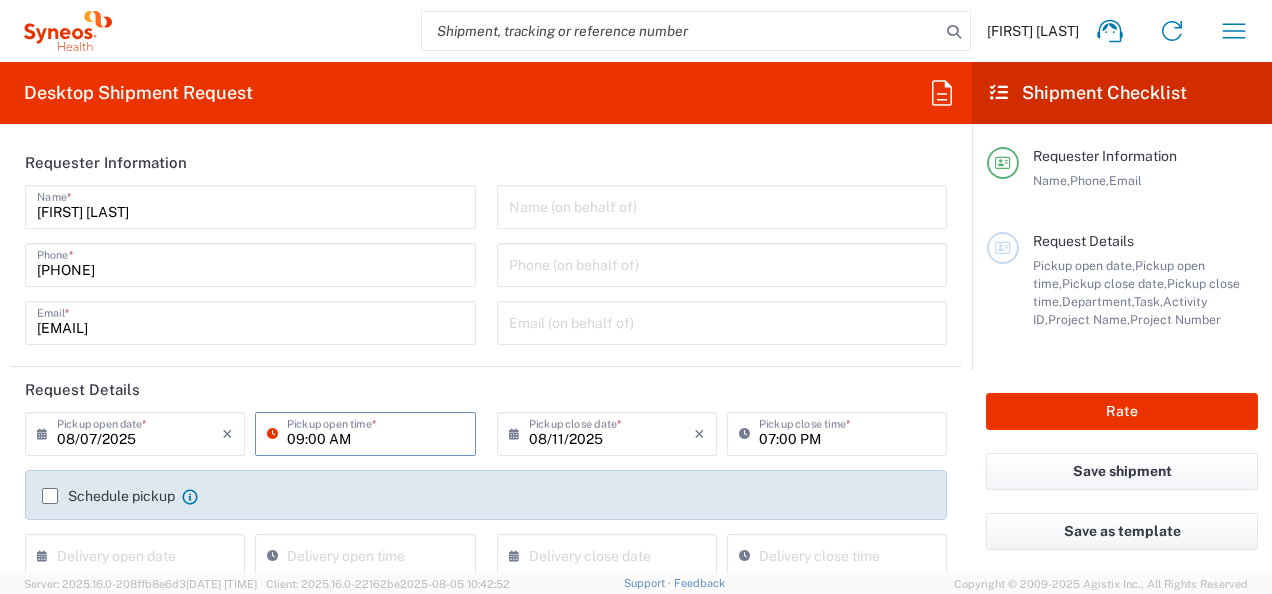 type on "09:00 AM" 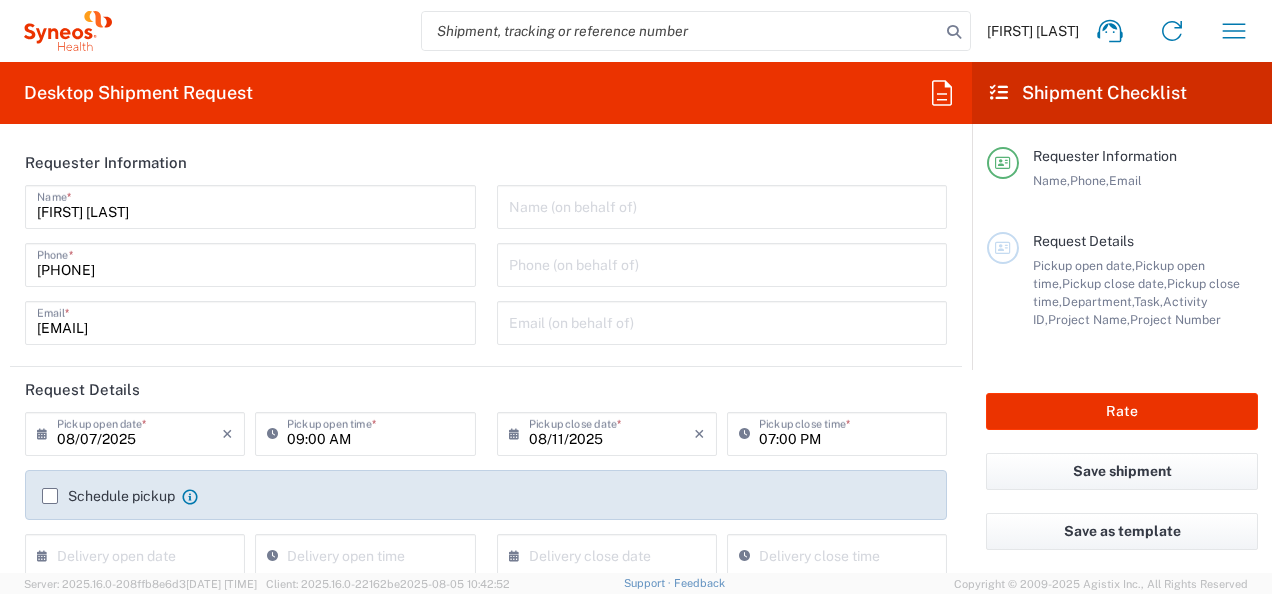 click on "Request Details" 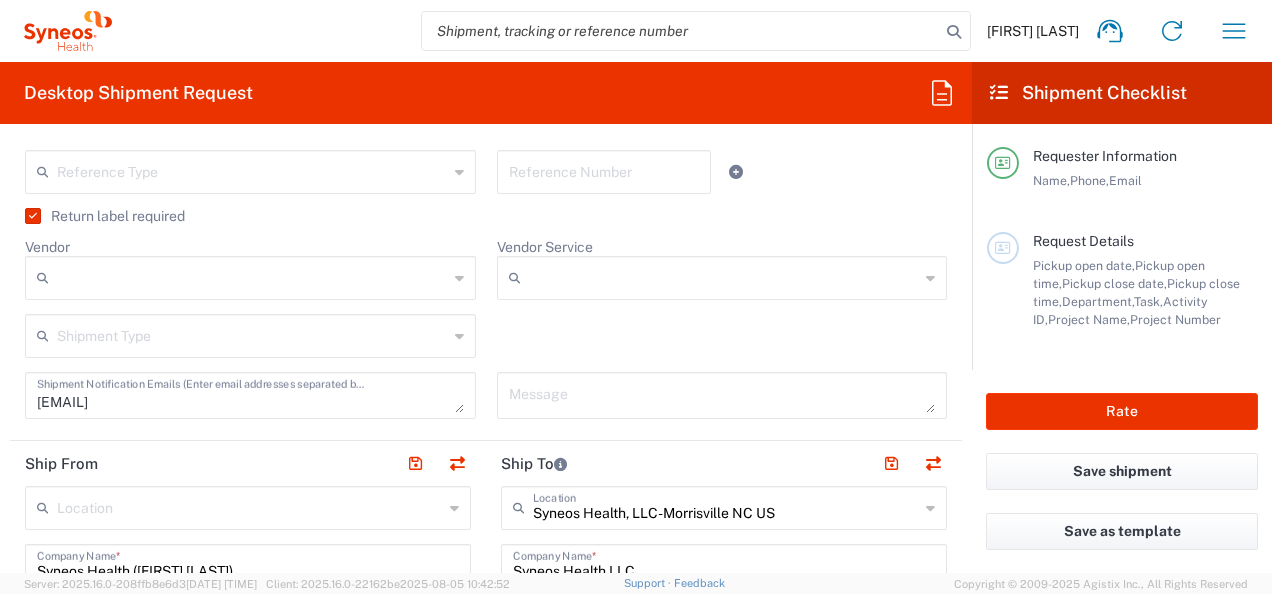 scroll, scrollTop: 600, scrollLeft: 0, axis: vertical 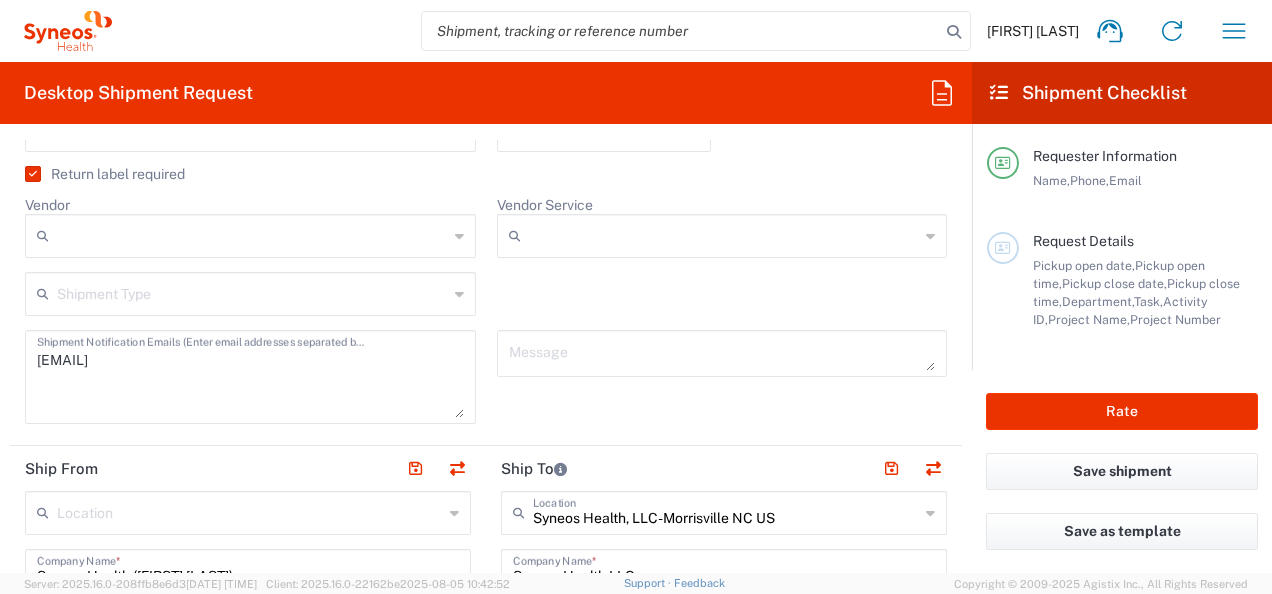 drag, startPoint x: 454, startPoint y: 362, endPoint x: 468, endPoint y: 408, distance: 48.08326 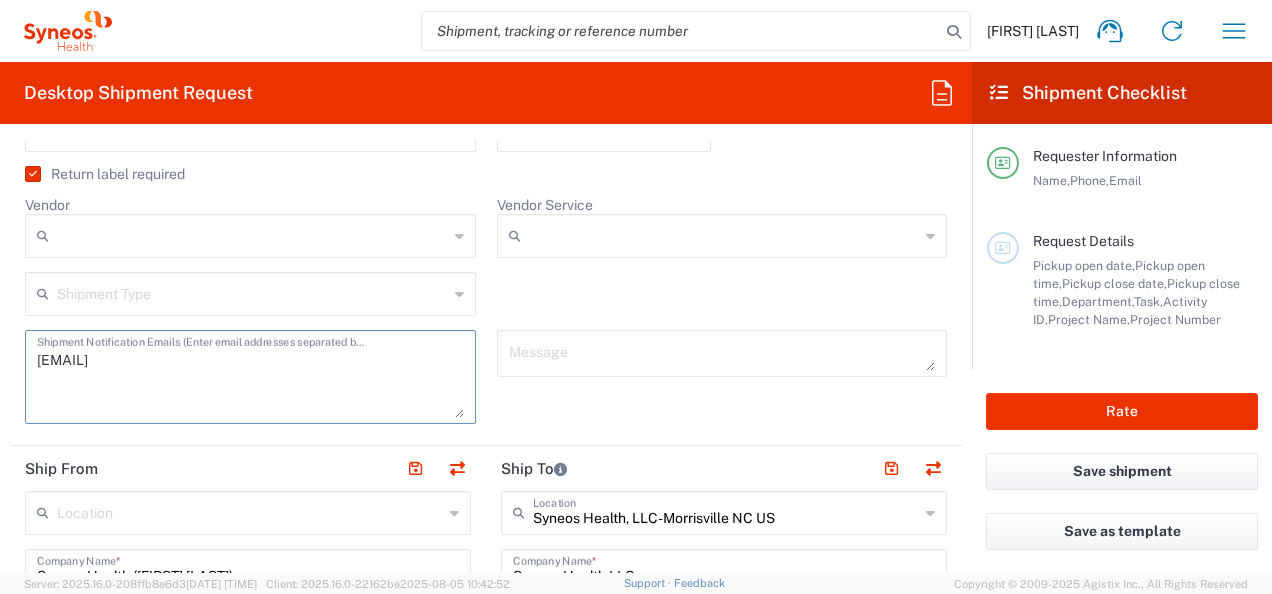 click on "[EMAIL]" at bounding box center (250, 377) 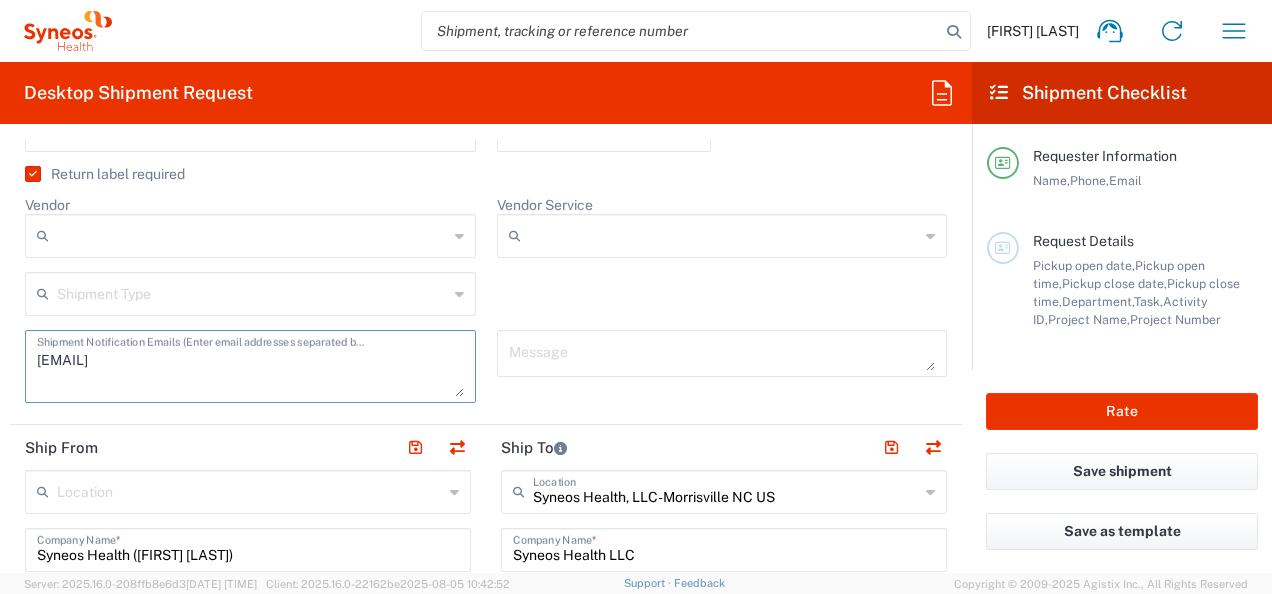 drag, startPoint x: 455, startPoint y: 413, endPoint x: 465, endPoint y: 392, distance: 23.259407 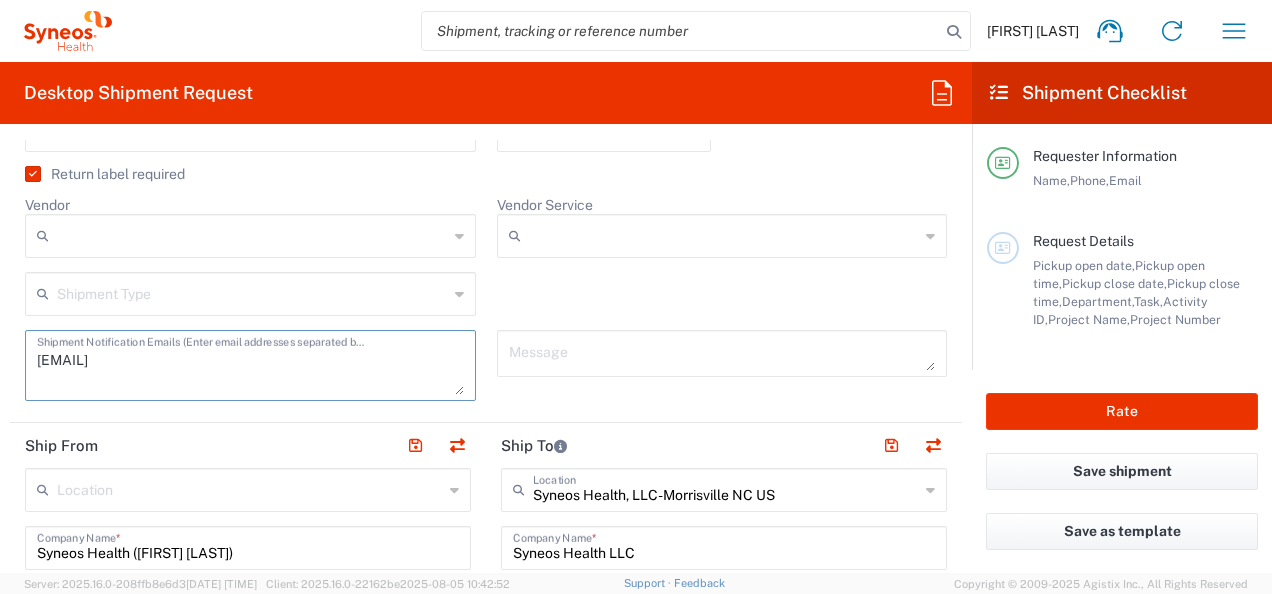drag, startPoint x: 452, startPoint y: 392, endPoint x: 494, endPoint y: 390, distance: 42.047592 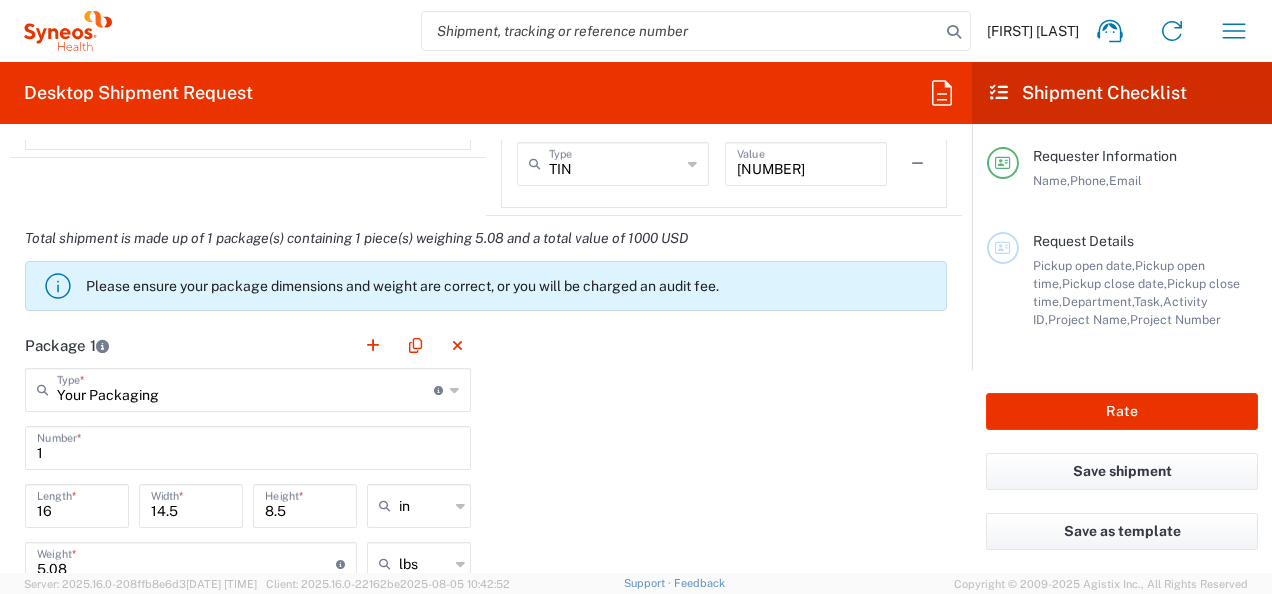 scroll, scrollTop: 1800, scrollLeft: 0, axis: vertical 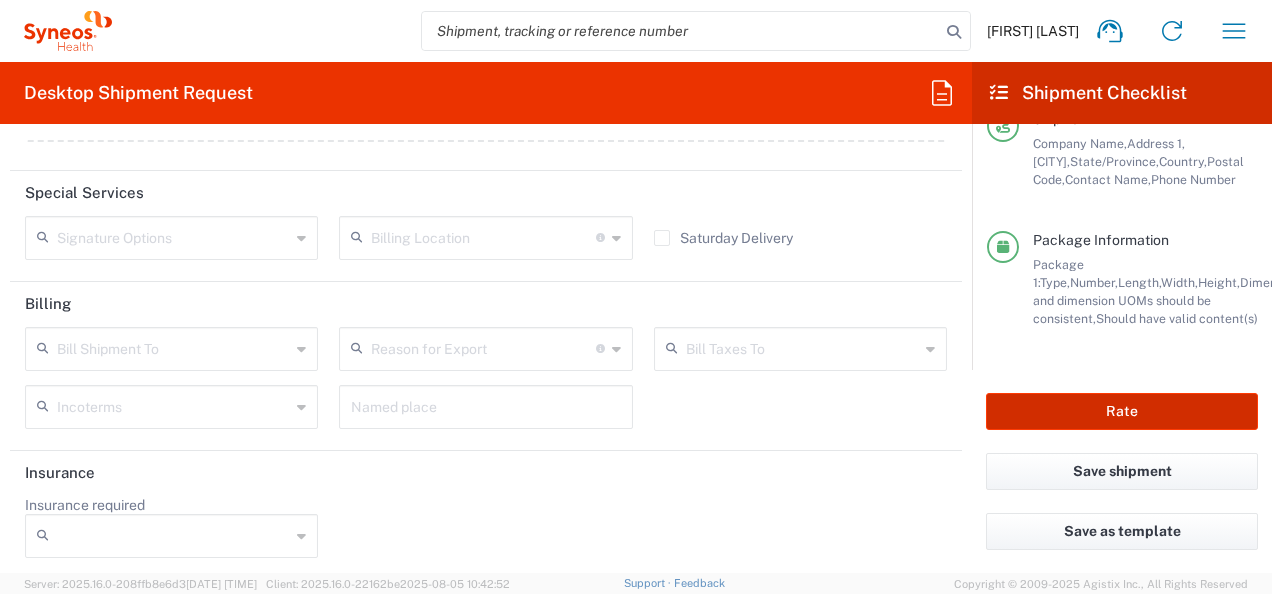 click on "Rate" 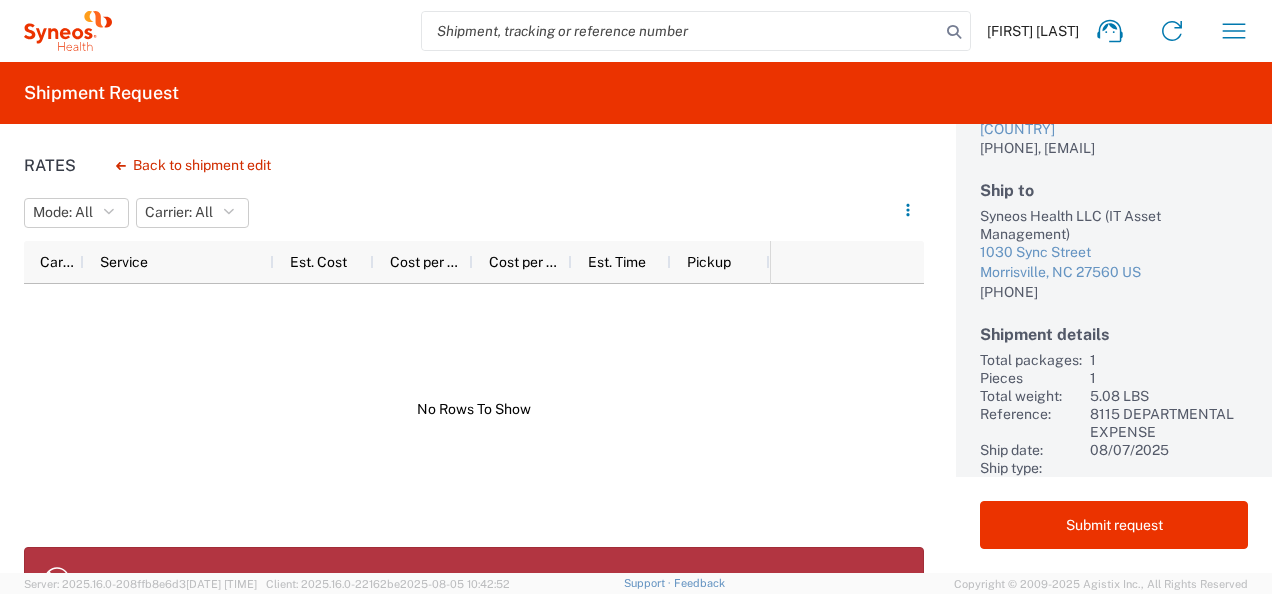 scroll, scrollTop: 0, scrollLeft: 0, axis: both 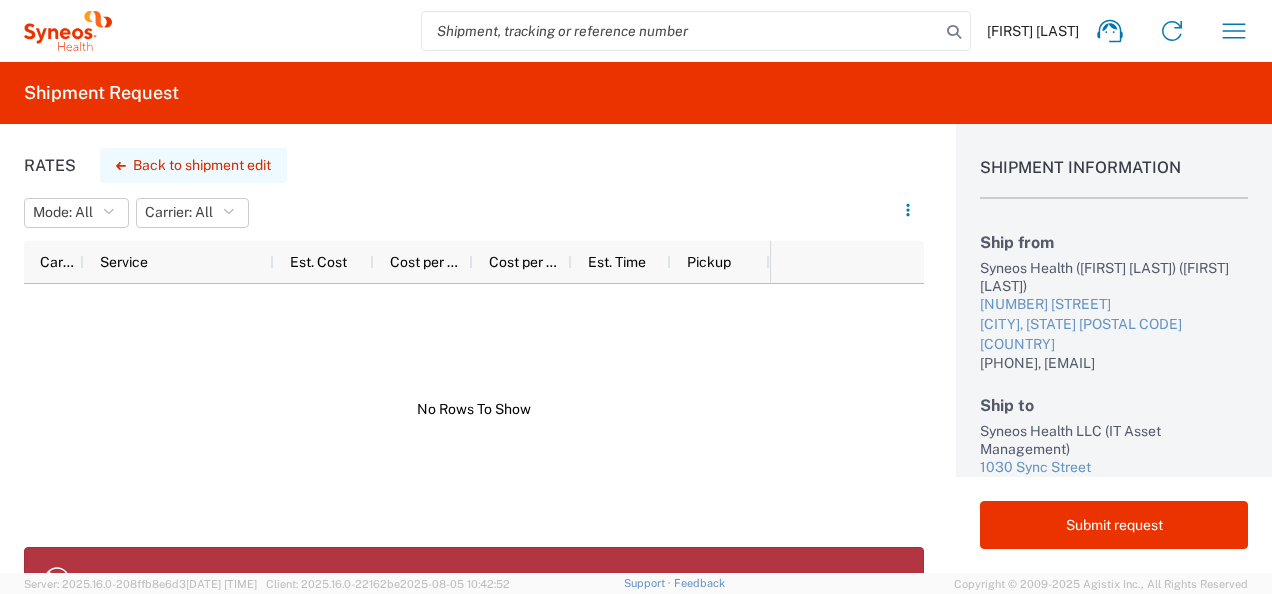 click on "Back to shipment edit" 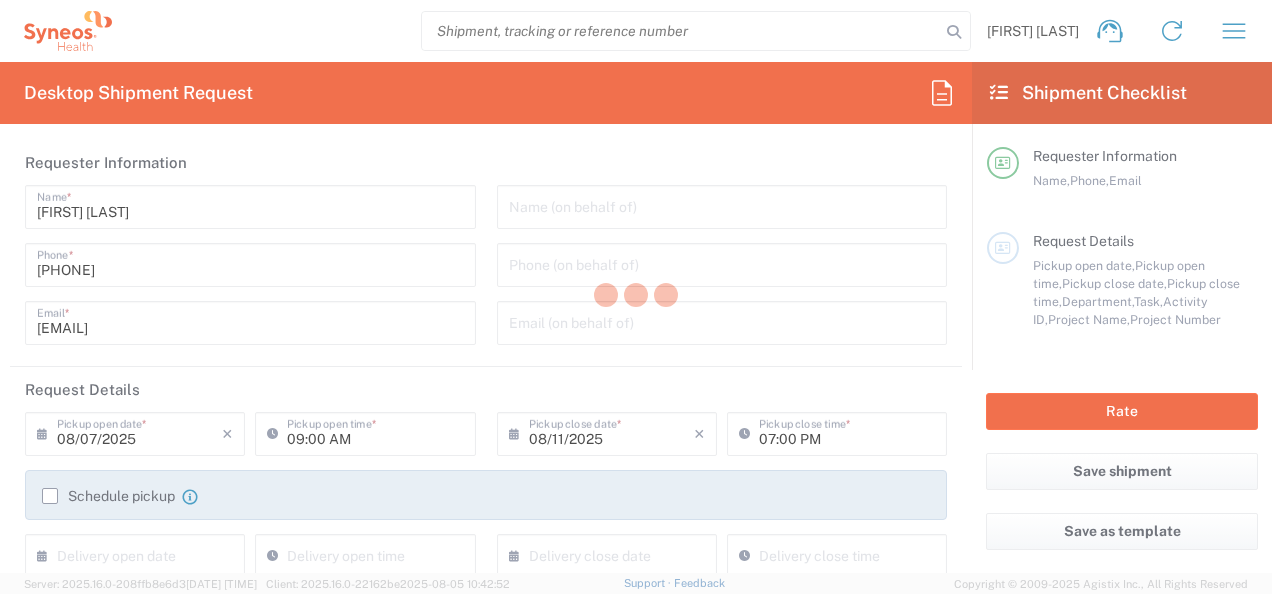type on "8115" 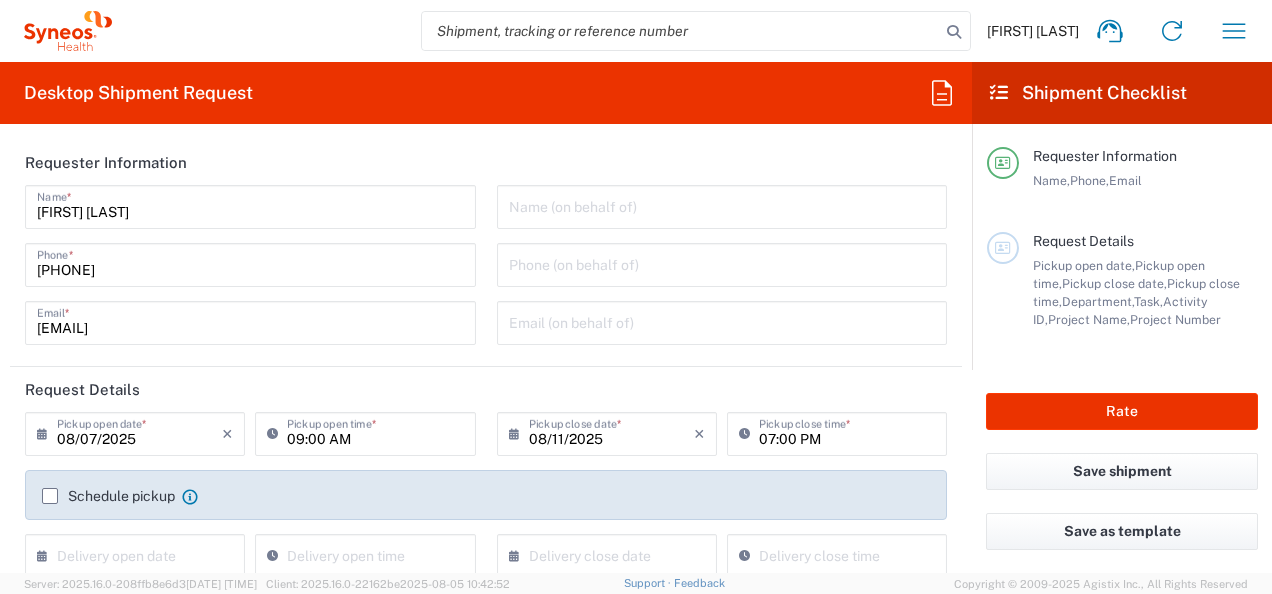 type on "Washington" 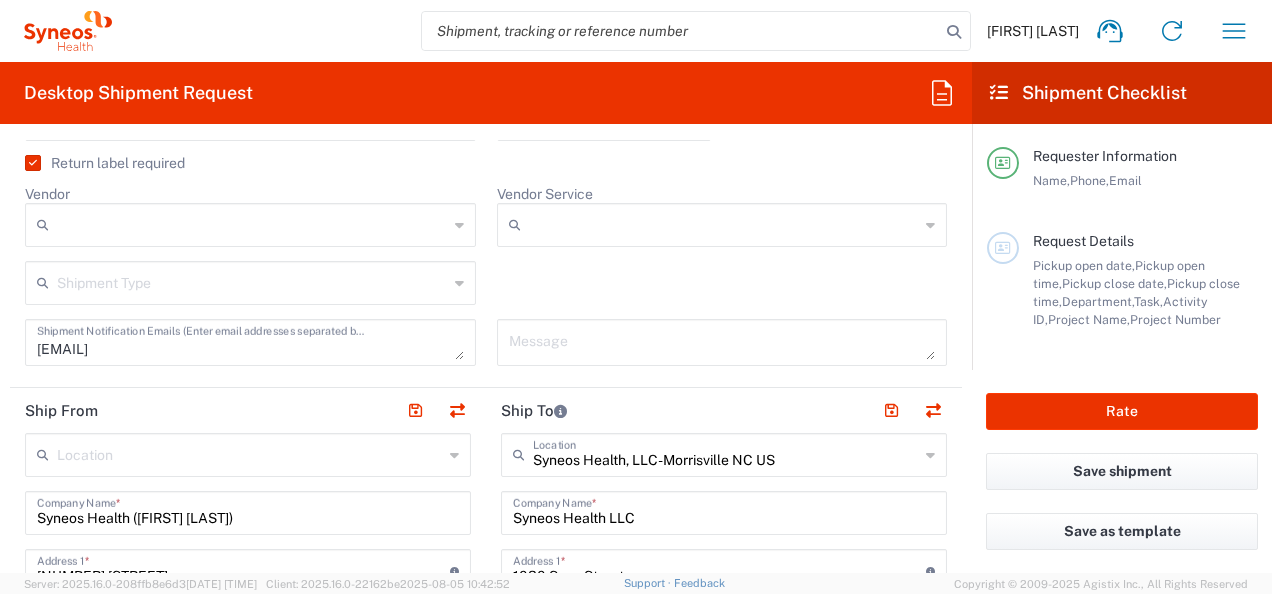 scroll, scrollTop: 800, scrollLeft: 0, axis: vertical 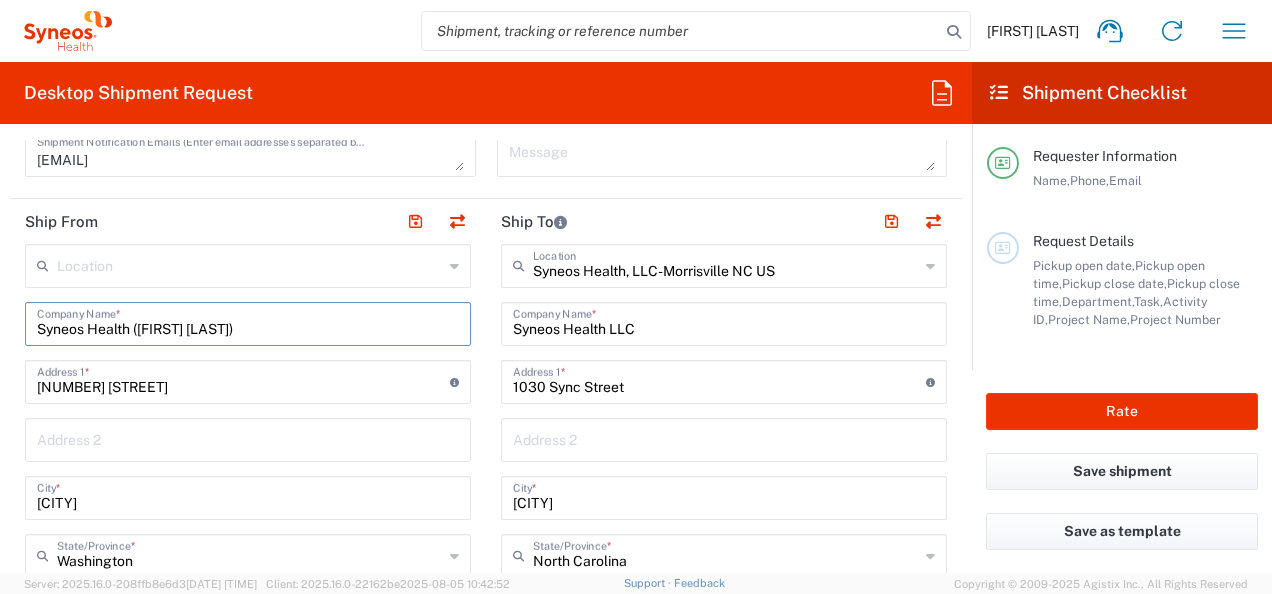 drag, startPoint x: 138, startPoint y: 330, endPoint x: 220, endPoint y: 335, distance: 82.1523 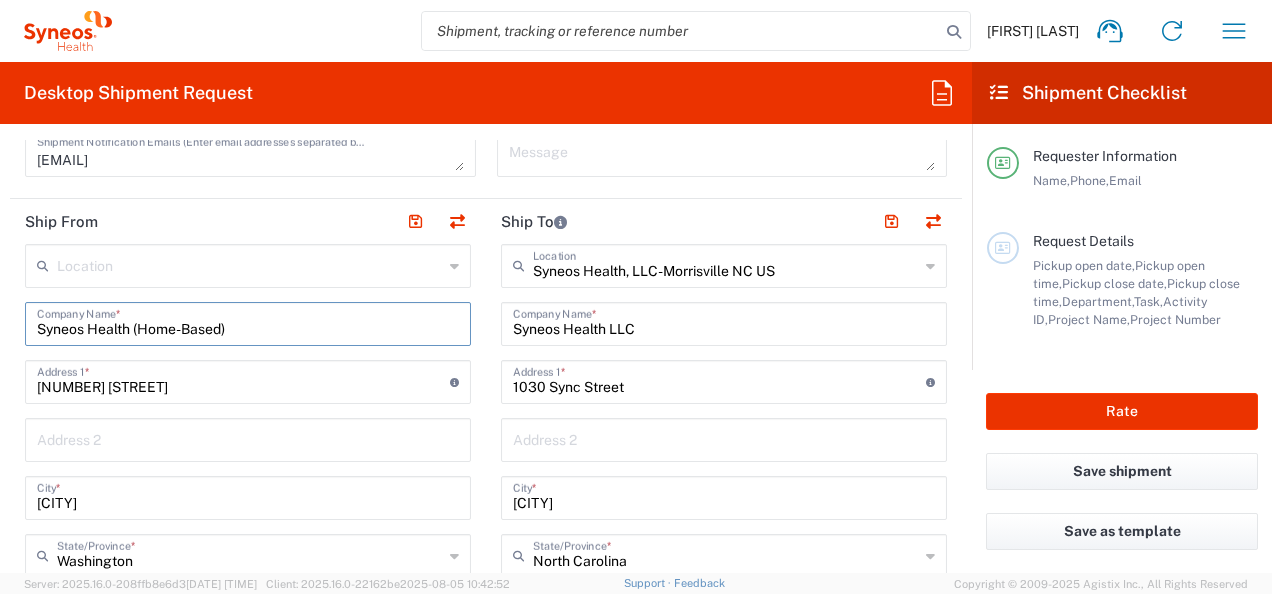 click on "Syneos Health (Home-Based)" at bounding box center [248, 322] 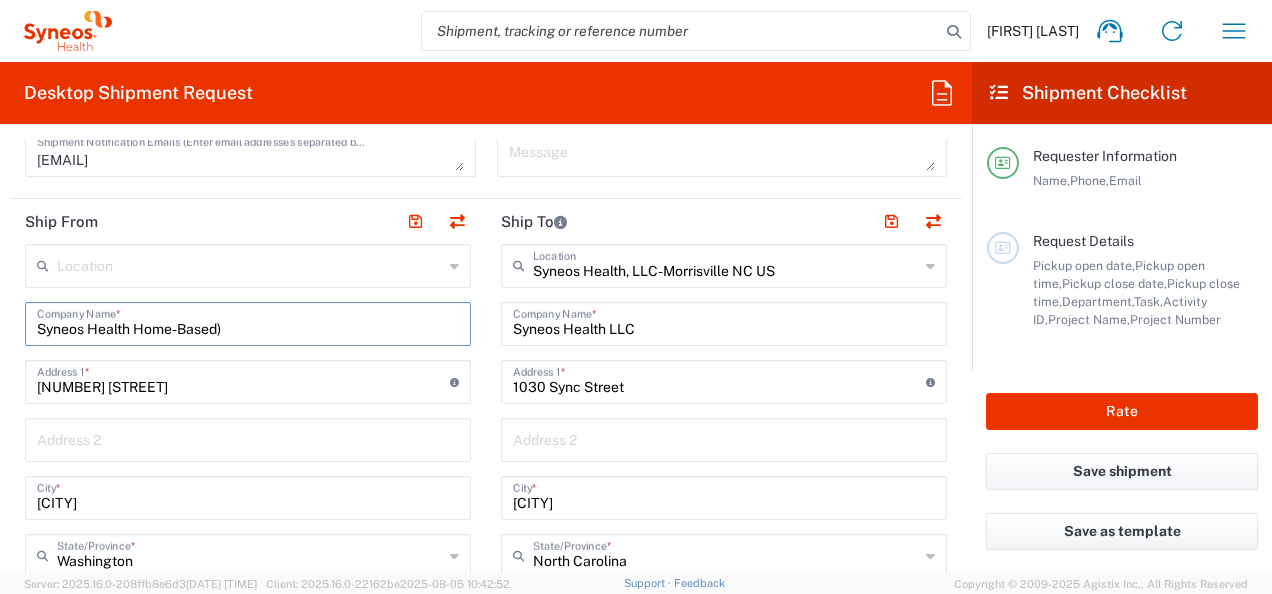 click on "Syneos Health Home-Based)" at bounding box center (248, 322) 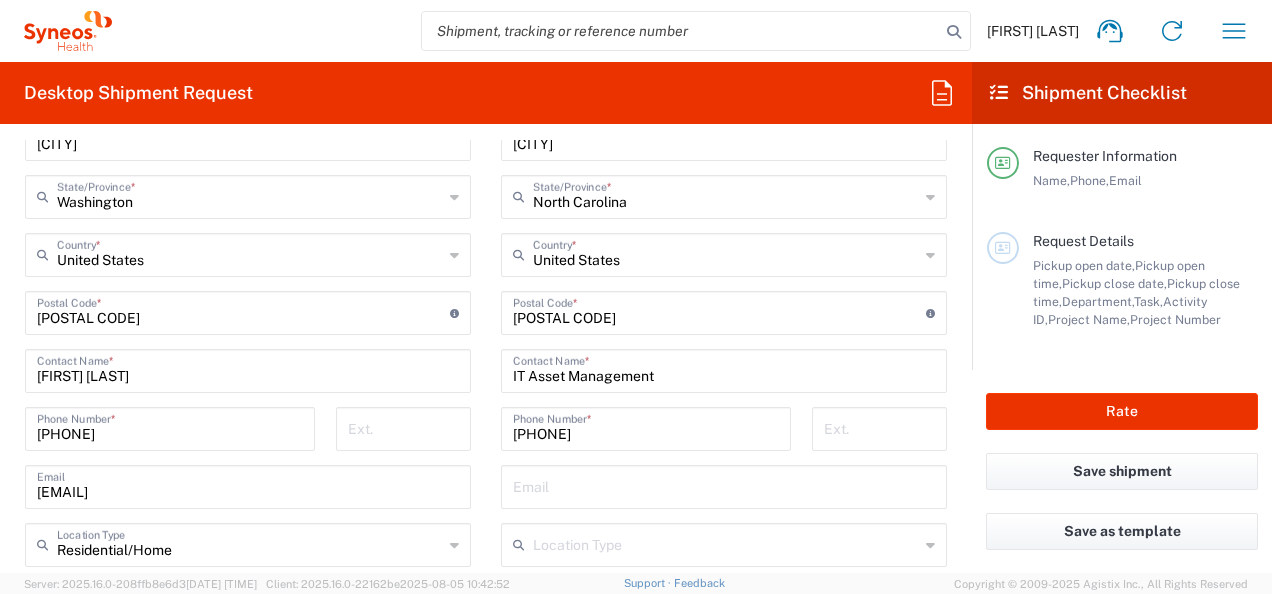 scroll, scrollTop: 1200, scrollLeft: 0, axis: vertical 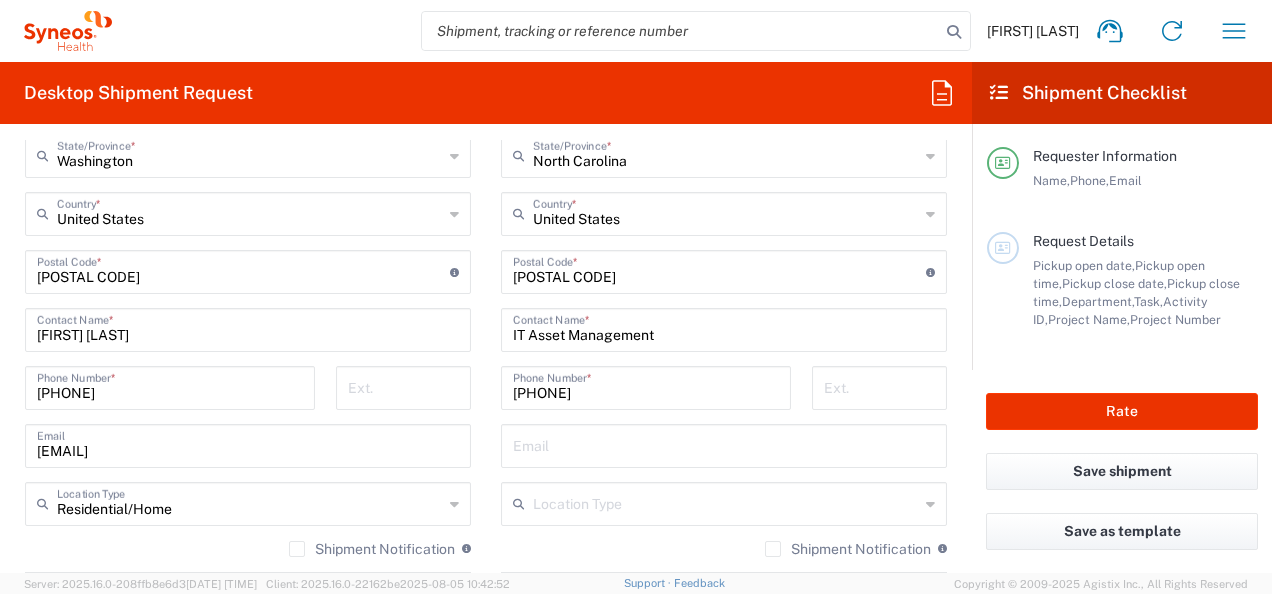 type on "Syneos Health Home-Based" 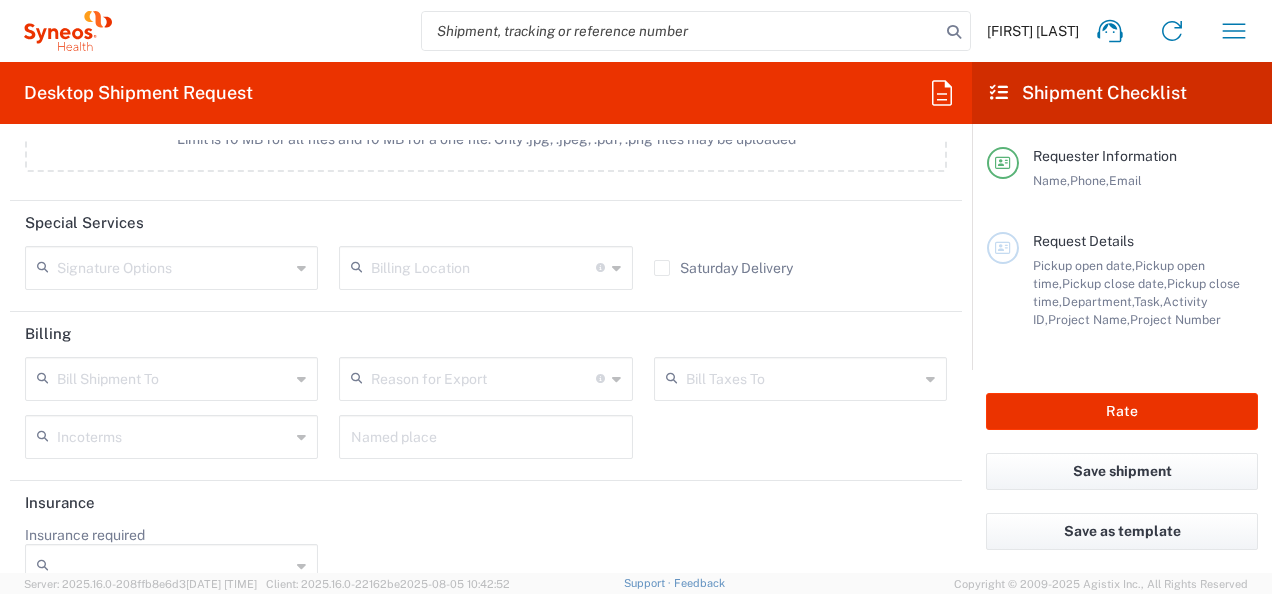 scroll, scrollTop: 2664, scrollLeft: 0, axis: vertical 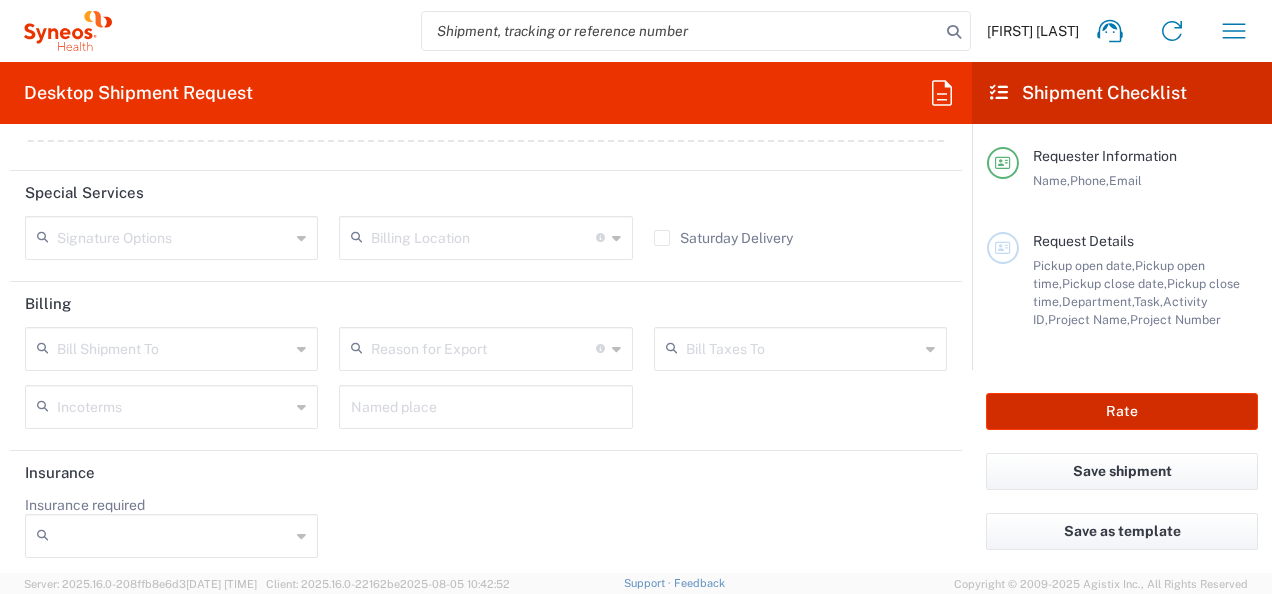 click on "Rate" 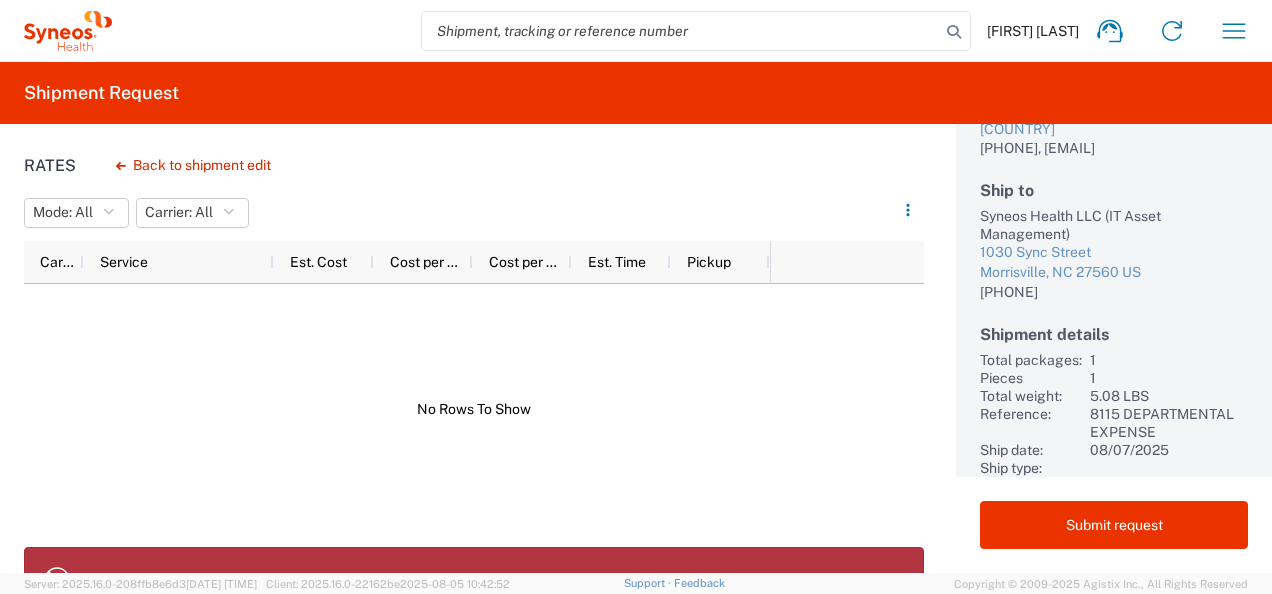 scroll, scrollTop: 230, scrollLeft: 0, axis: vertical 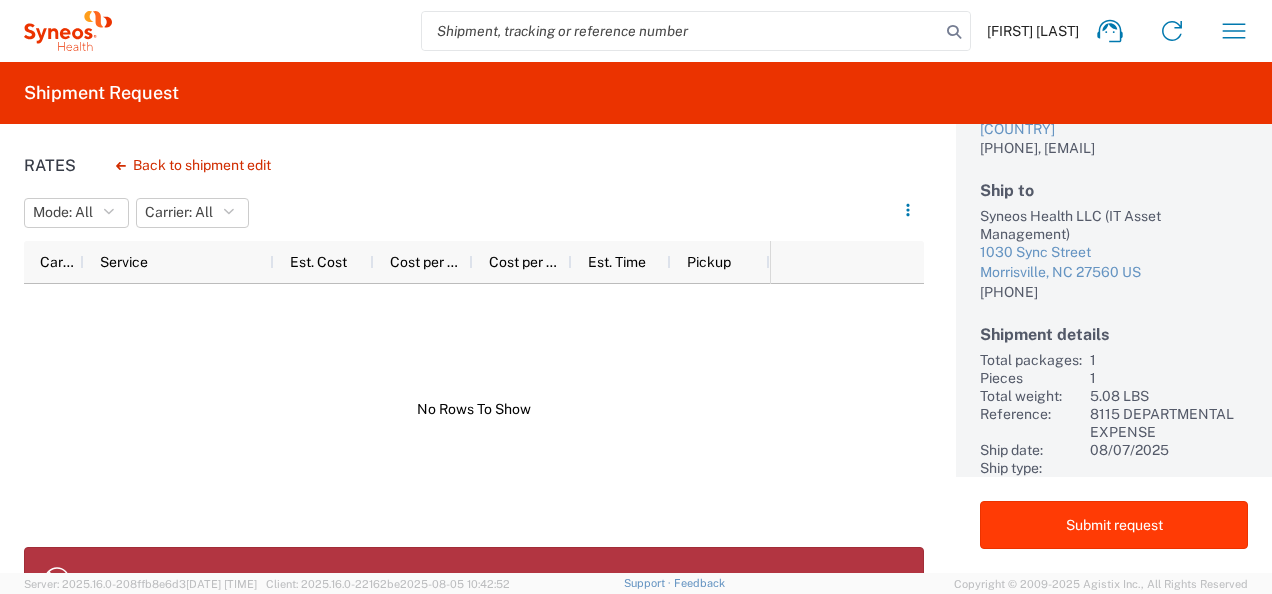 click on "Submit request" 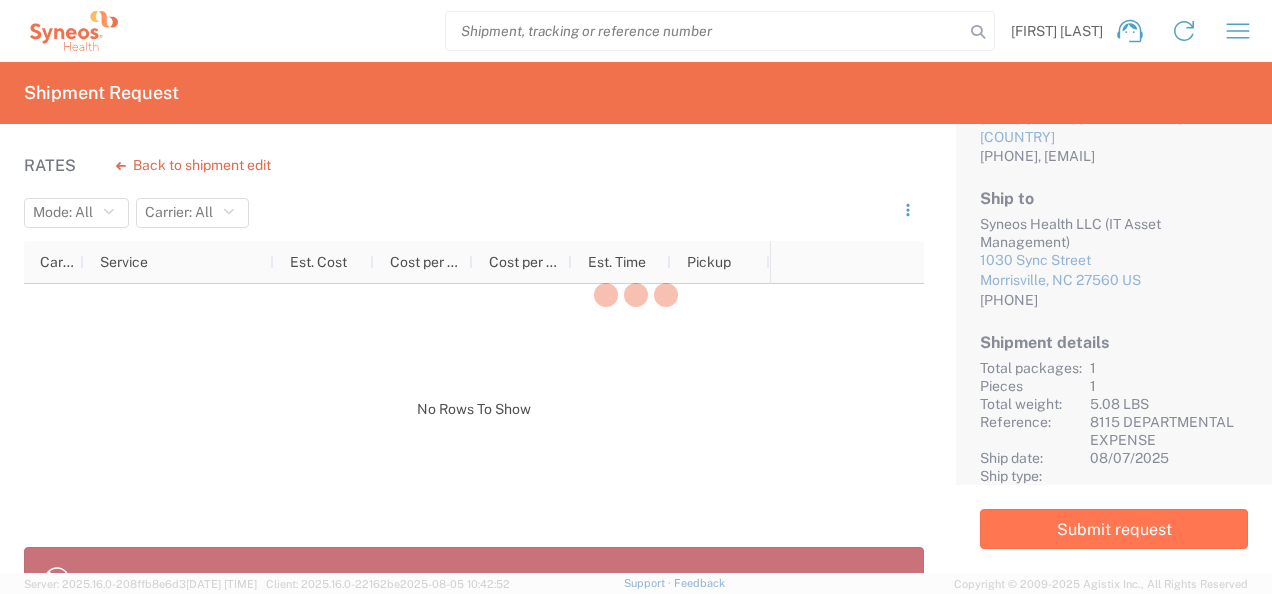 scroll, scrollTop: 222, scrollLeft: 0, axis: vertical 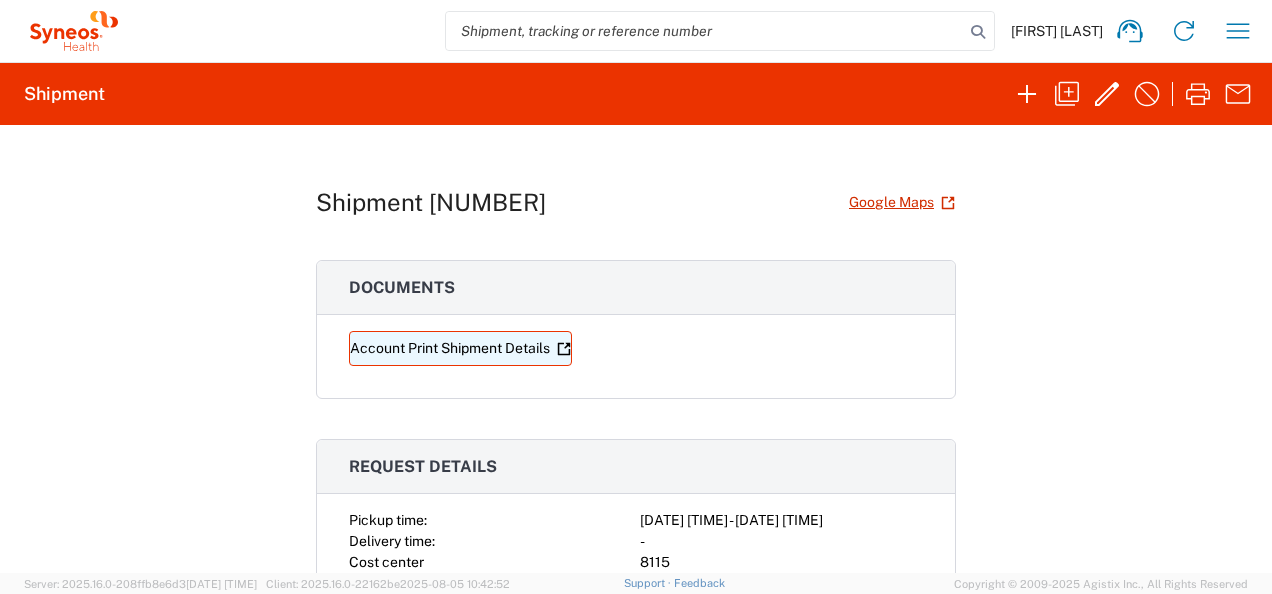 click on "Account Print Shipment Details" 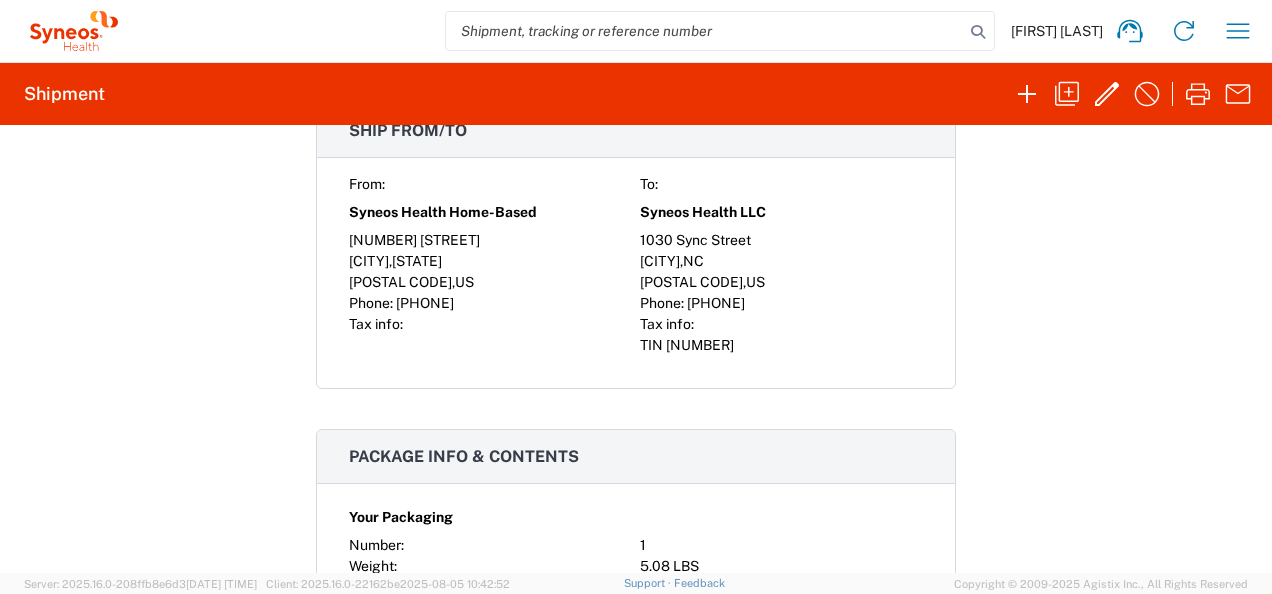 scroll, scrollTop: 1000, scrollLeft: 0, axis: vertical 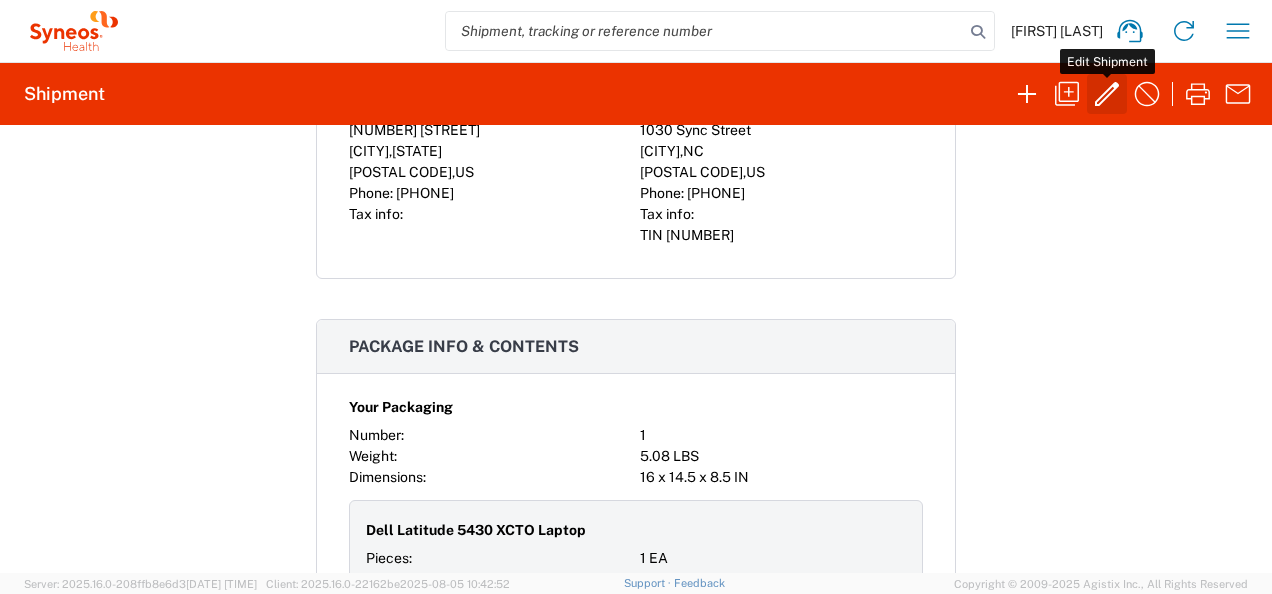 click 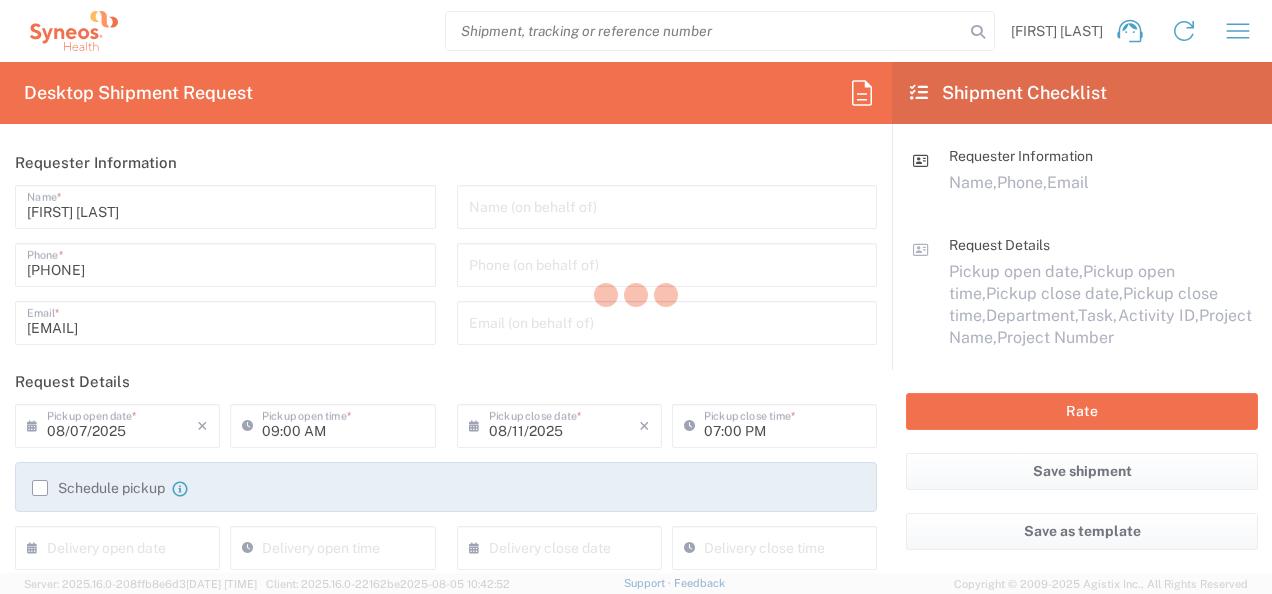 type on "8115" 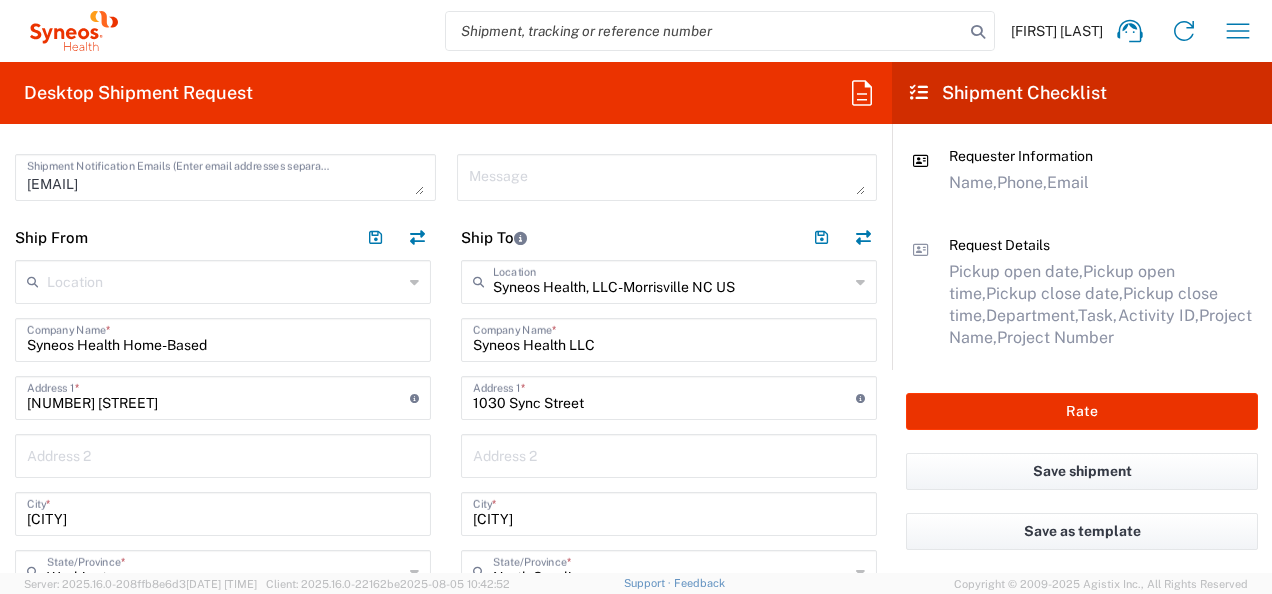 scroll, scrollTop: 800, scrollLeft: 0, axis: vertical 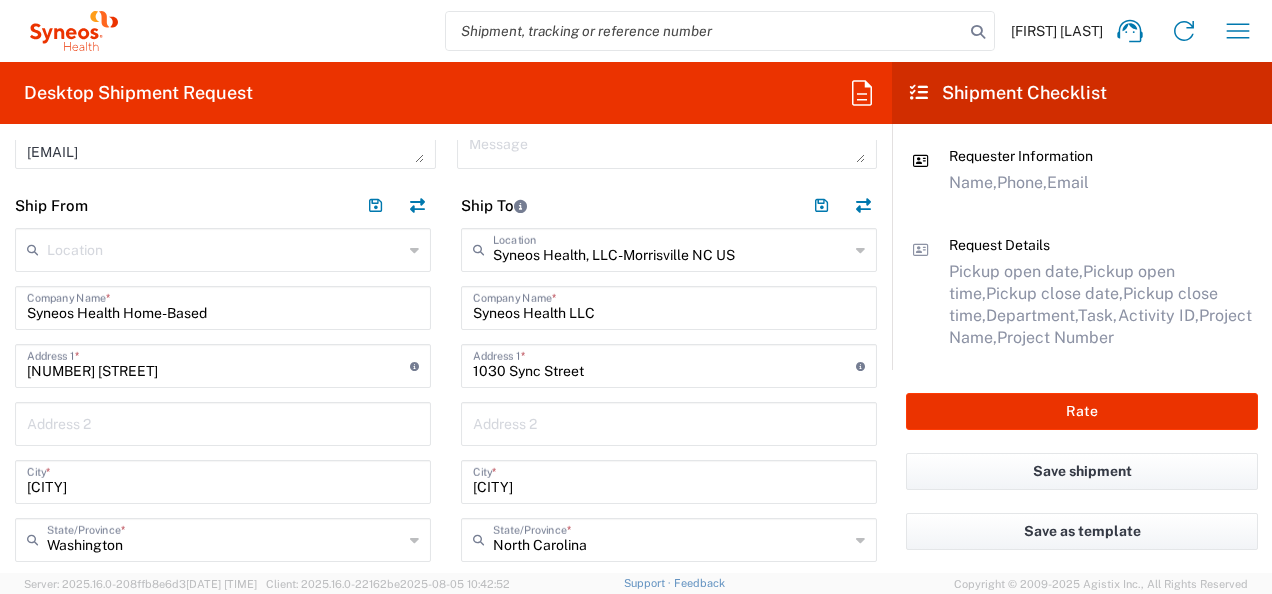 click on "Syneos Health Home-Based" at bounding box center (223, 306) 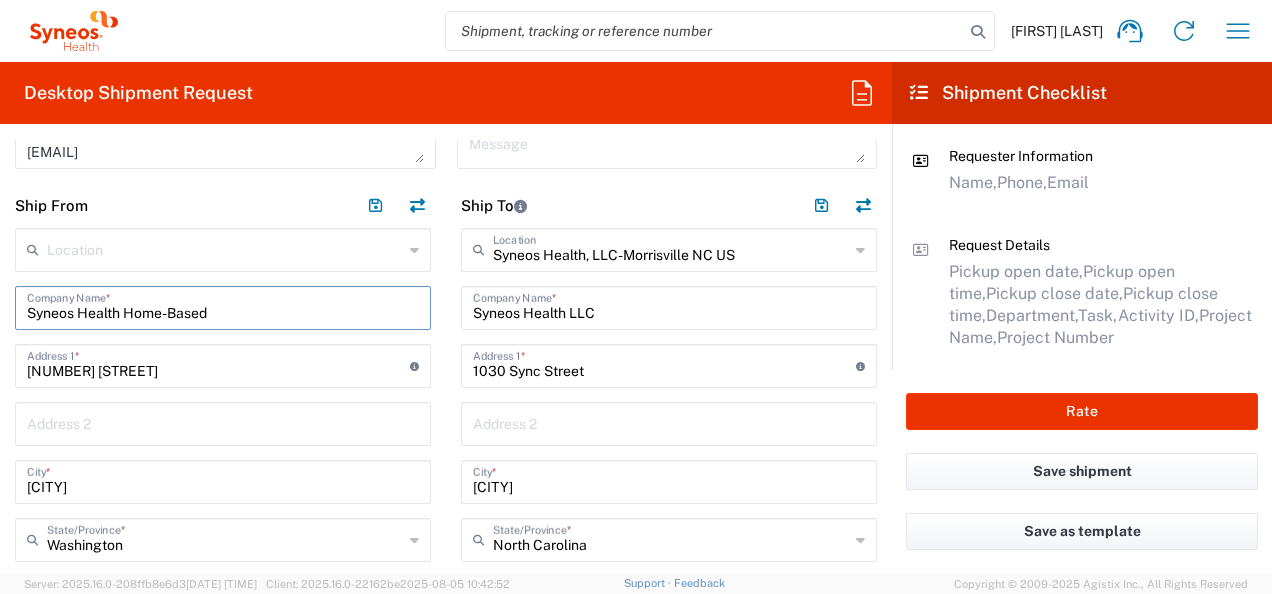 drag, startPoint x: 262, startPoint y: 313, endPoint x: -2, endPoint y: 317, distance: 264.0303 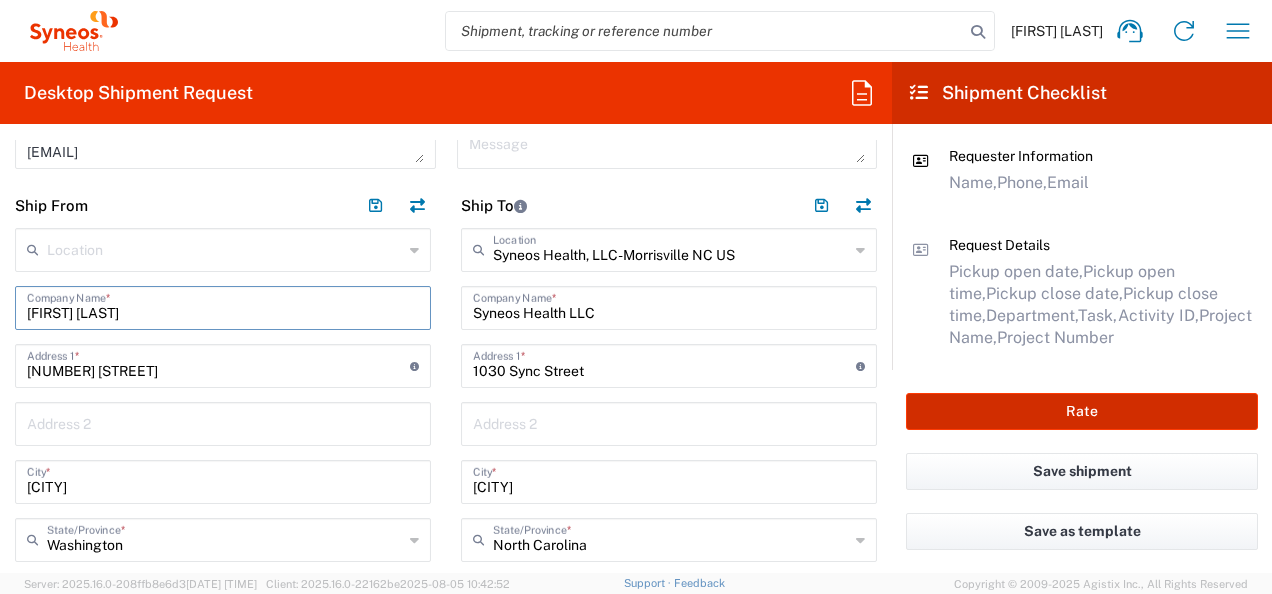 type on "[FIRST] [LAST]" 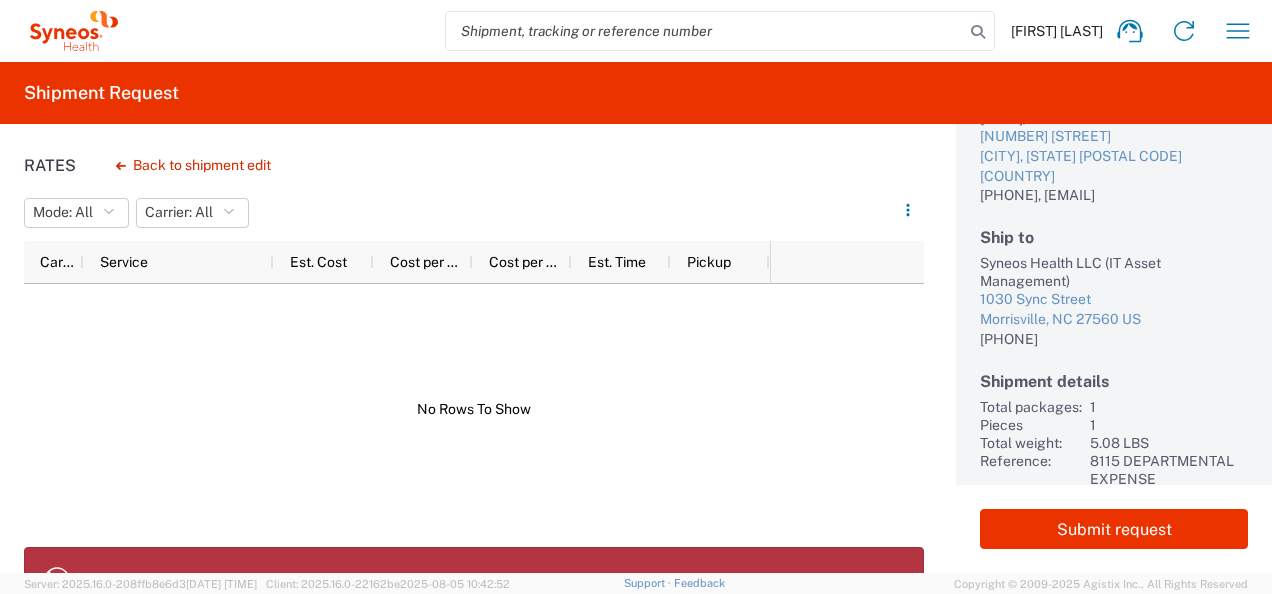 scroll, scrollTop: 204, scrollLeft: 0, axis: vertical 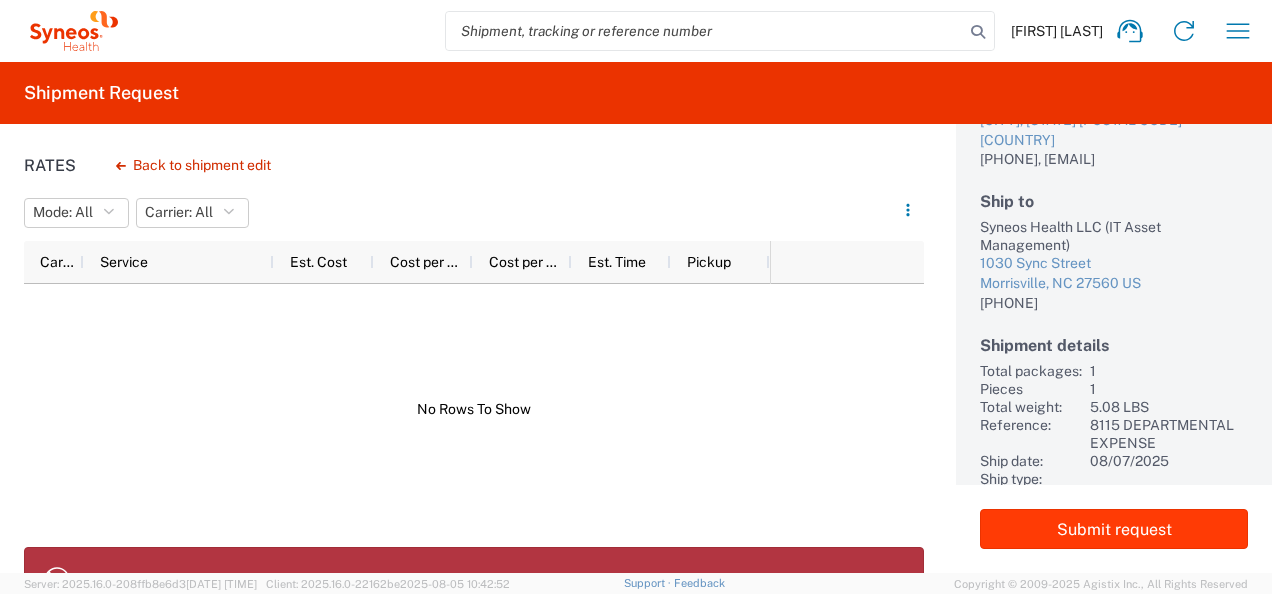 click on "Submit request" 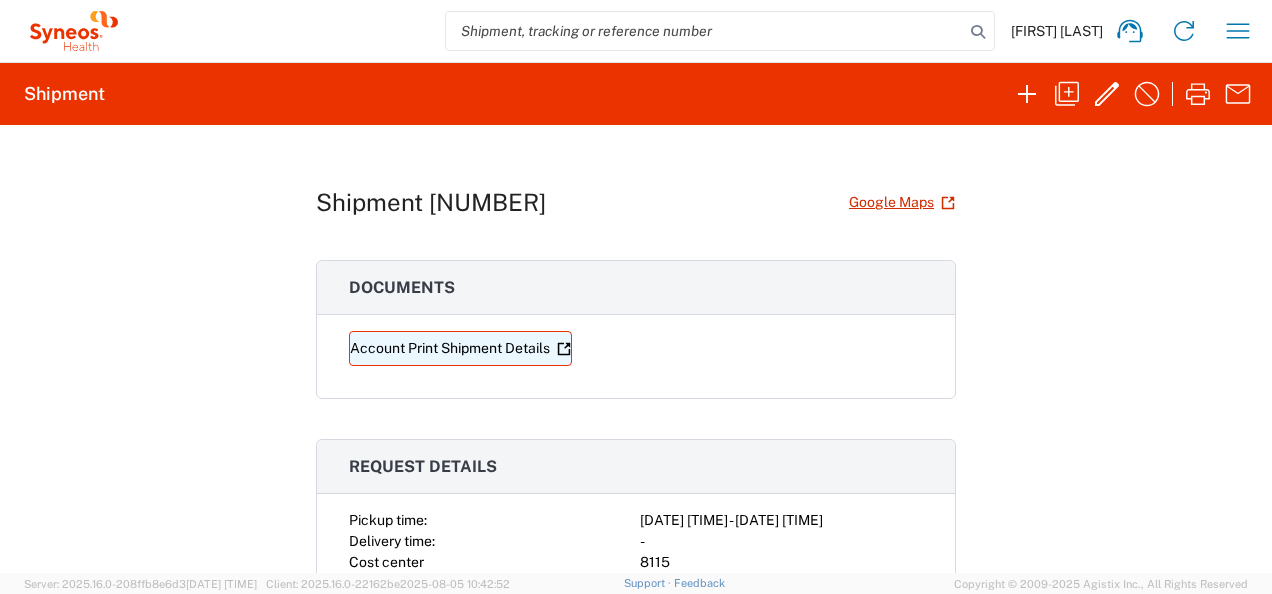 click on "Account Print Shipment Details" 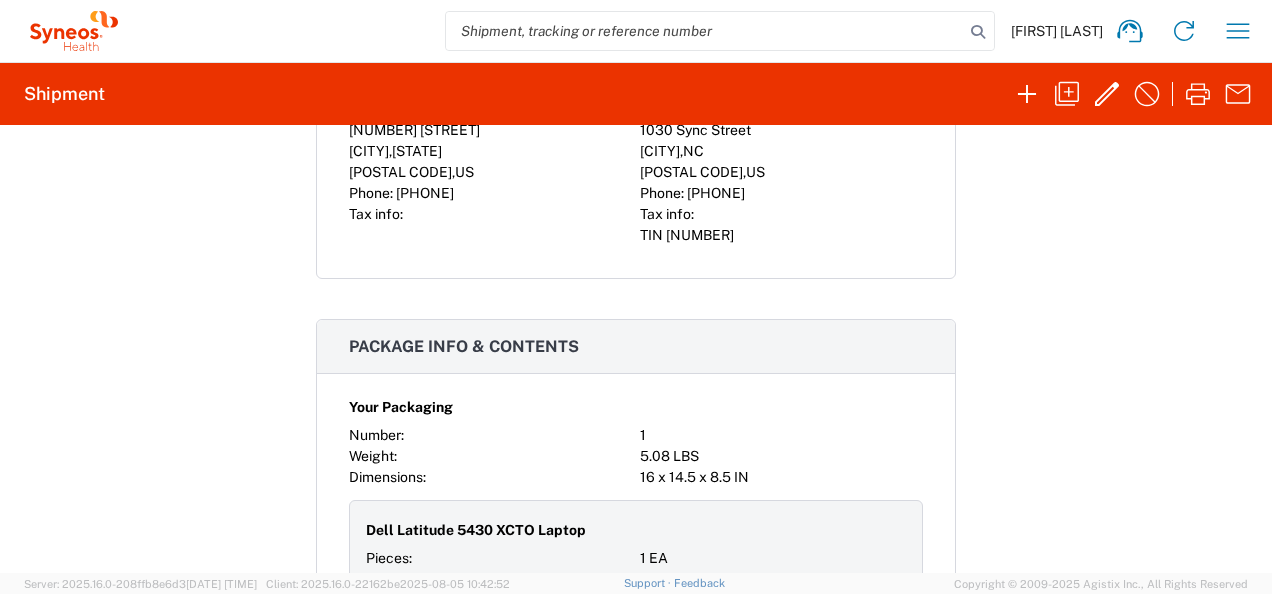 scroll, scrollTop: 1123, scrollLeft: 0, axis: vertical 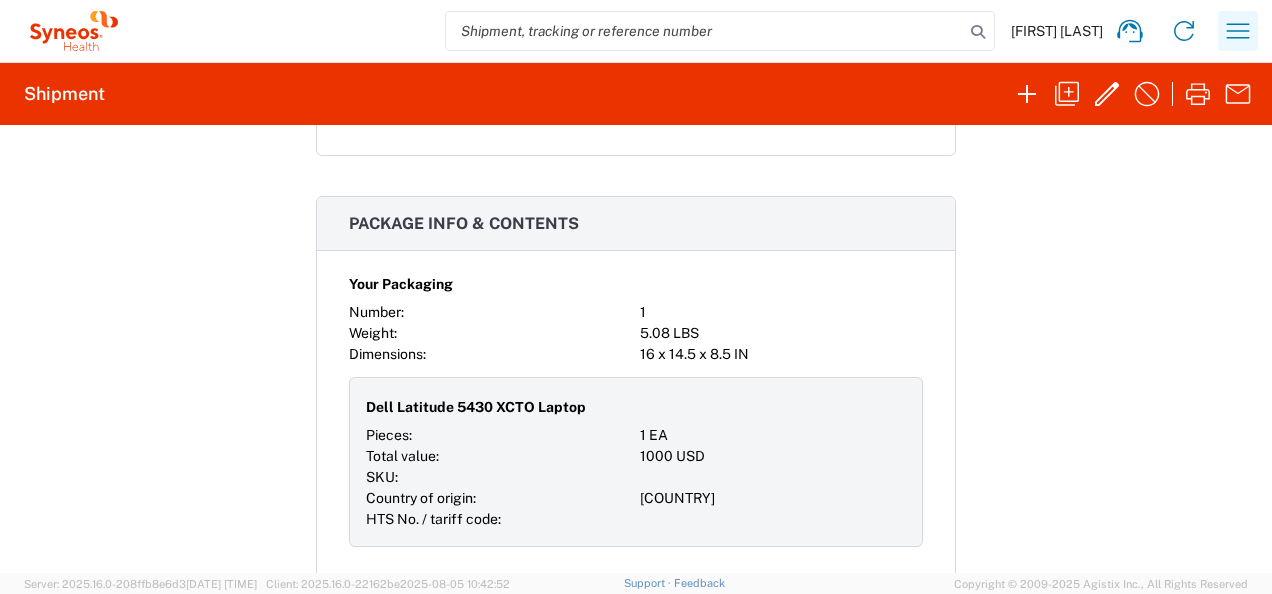 click 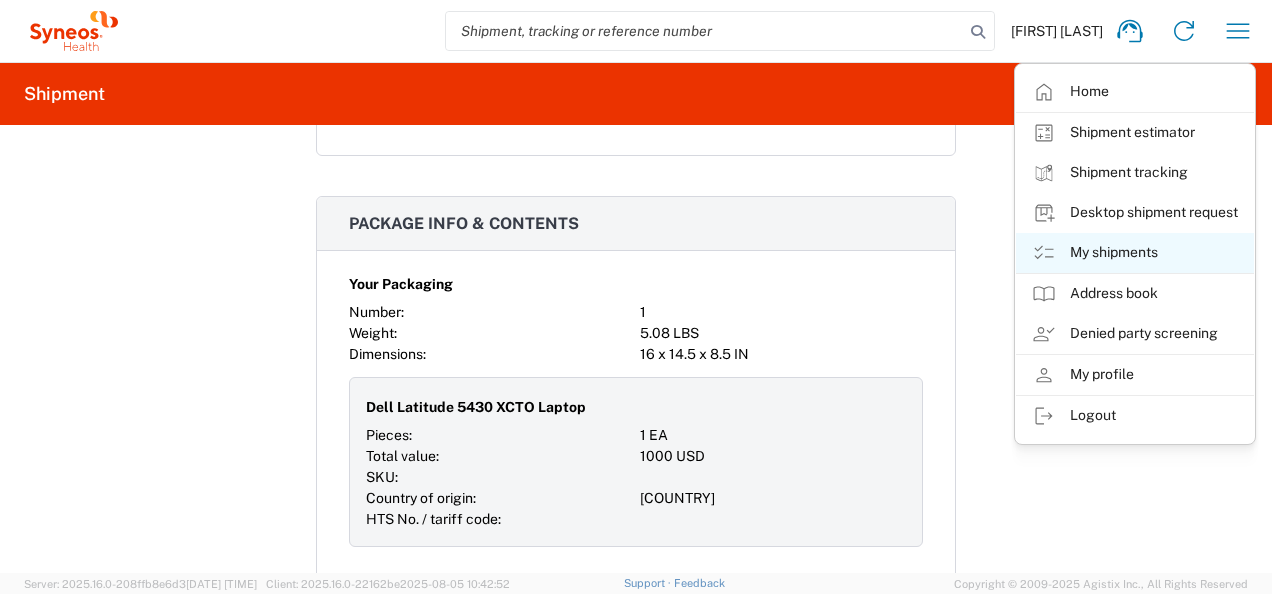 click on "My shipments" 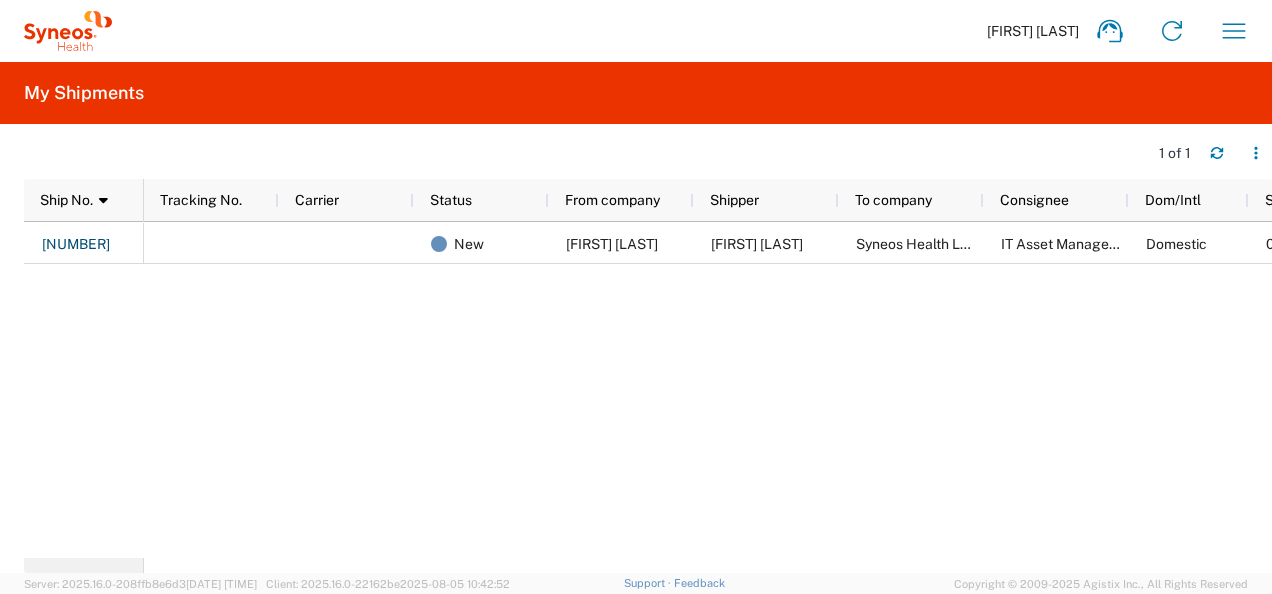 scroll, scrollTop: 0, scrollLeft: 26, axis: horizontal 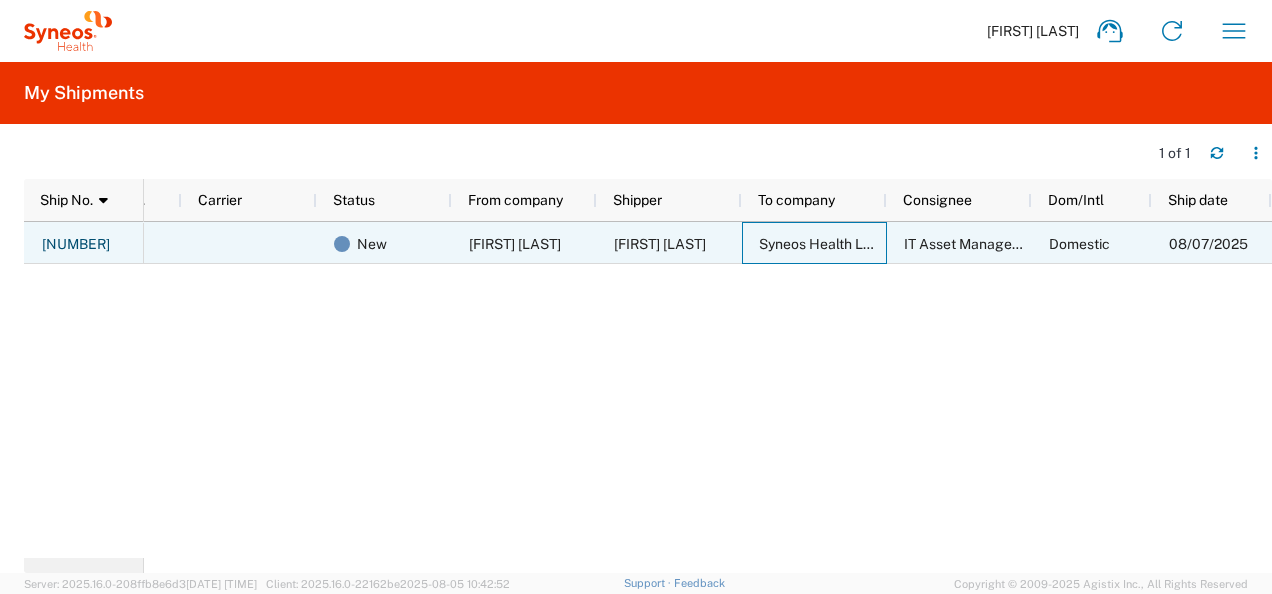 click on "Syneos Health LLC" 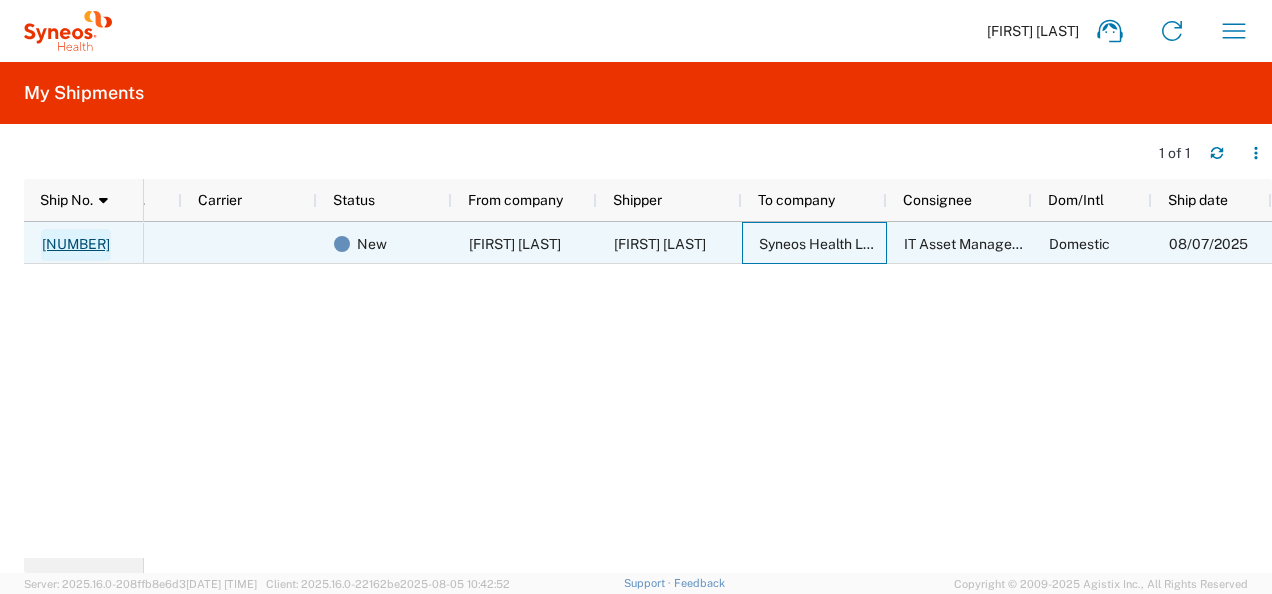 click on "[NUMBER]" 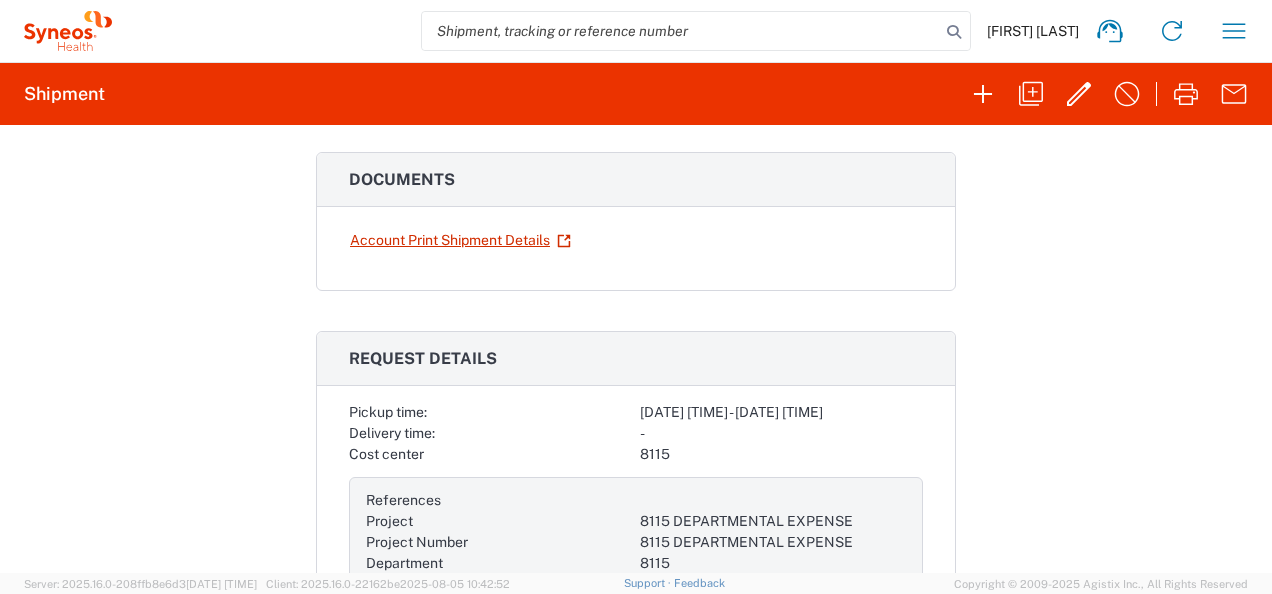 scroll, scrollTop: 300, scrollLeft: 0, axis: vertical 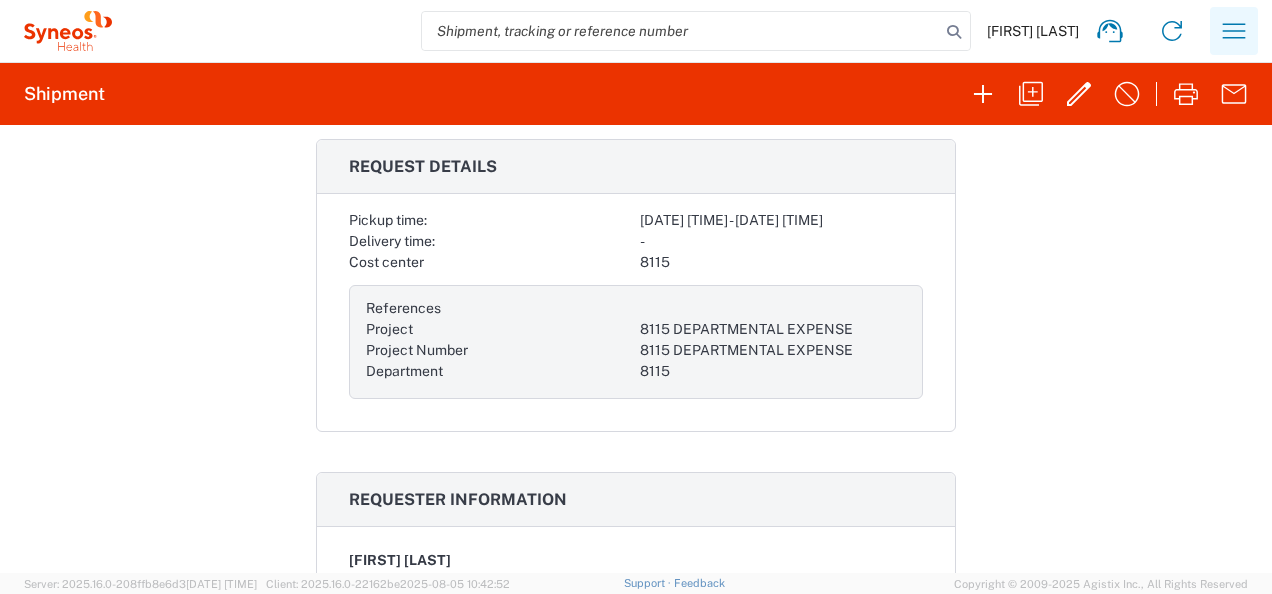 click 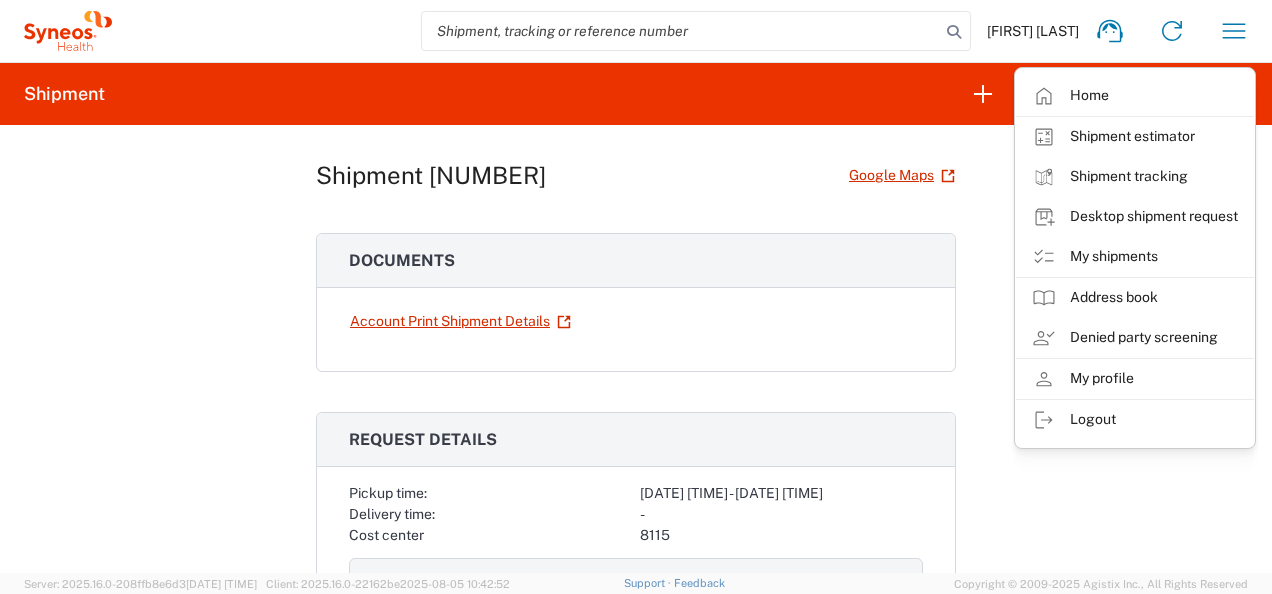 scroll, scrollTop: 0, scrollLeft: 0, axis: both 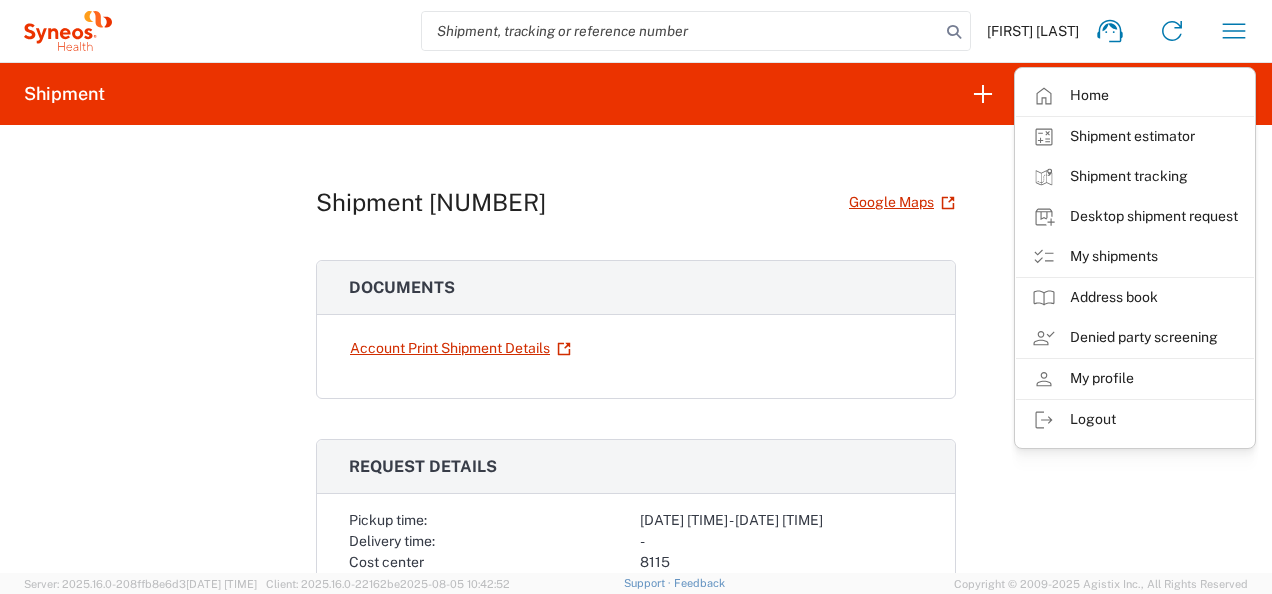 click 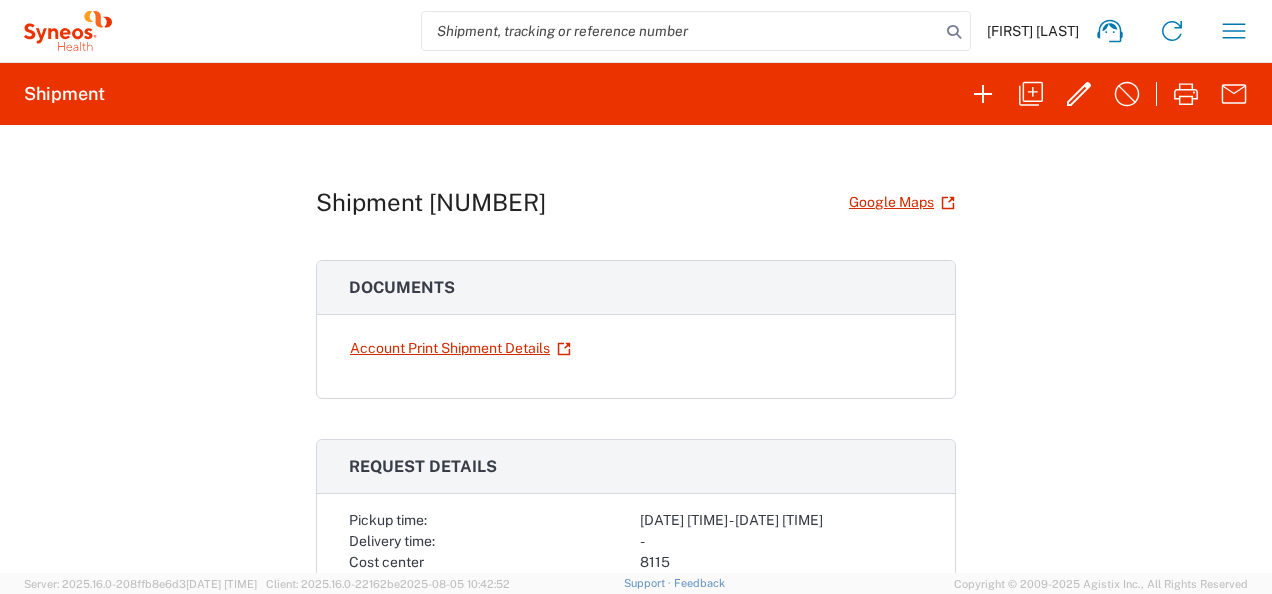 click on "Shipment [NUMBER]" 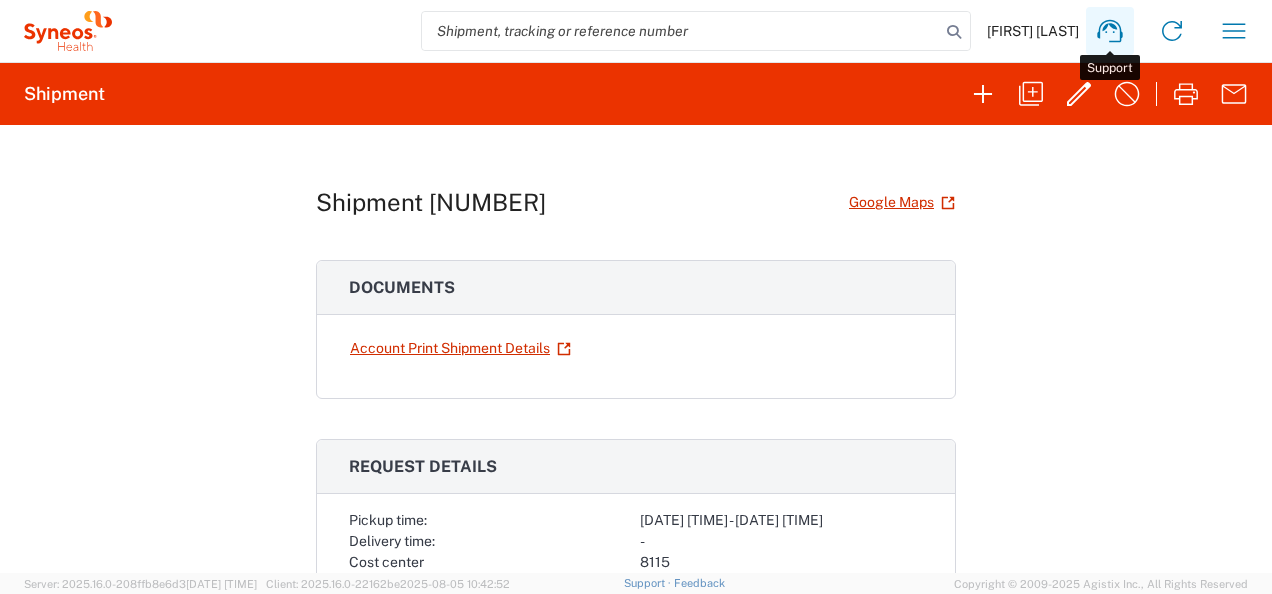 click 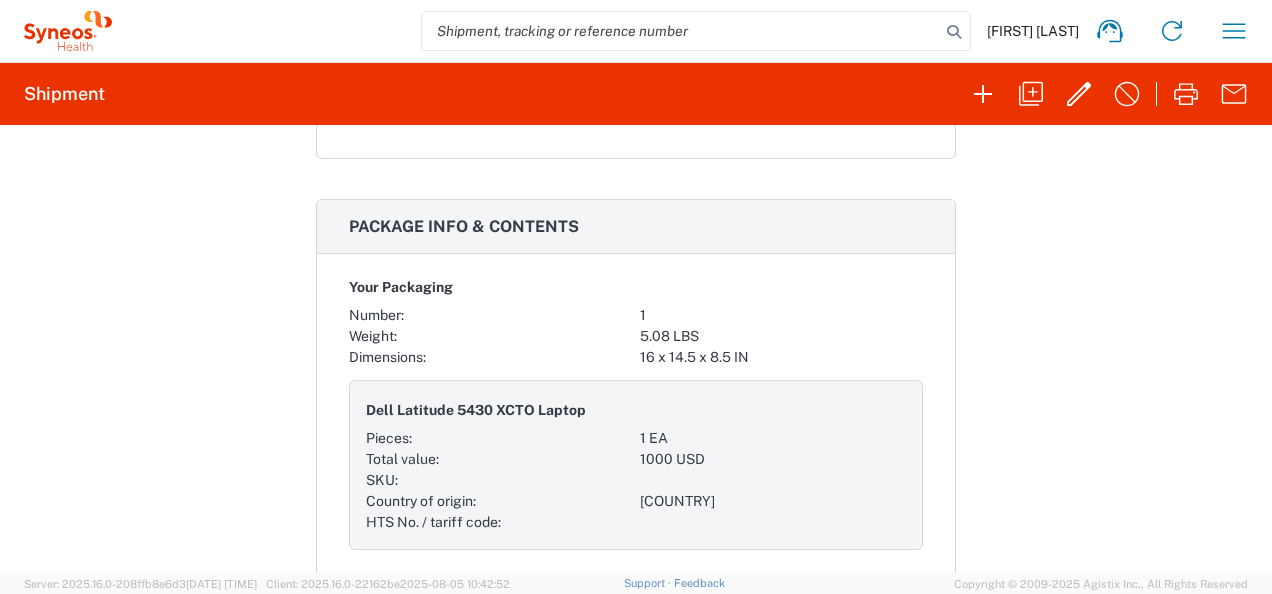 scroll, scrollTop: 1123, scrollLeft: 0, axis: vertical 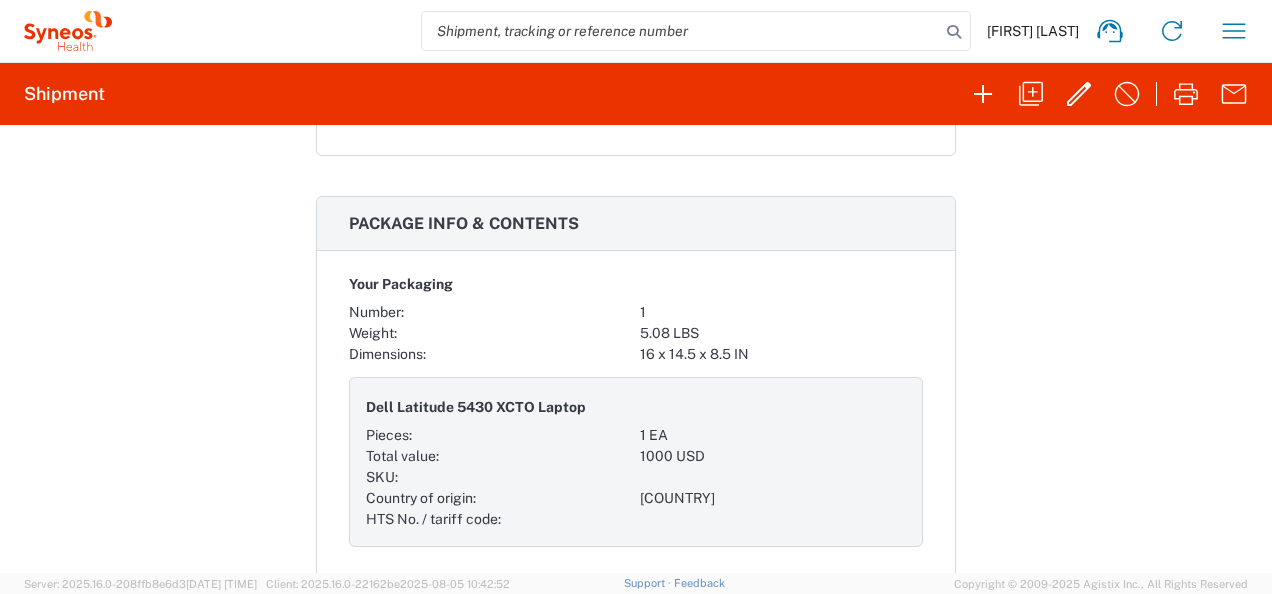 click on "Shipment [NUMBER]  Google Maps
Documents  Account Print Shipment Details
Request details Pickup time: [DATE] [TIME] - [DATE] [TIME] Delivery time: - Cost center 8115 References Project 8115 DEPARTMENTAL EXPENSE Project Number 8115 DEPARTMENTAL EXPENSE Department 8115 Requester information [FIRST] [LAST] [PHONE] [EMAIL] Ship from/to From: To: [FIRST] [LAST] Syneos Health LLC [NUMBER] [STREET] [NUMBER] [STREET] [CITY] ,  [STATE] [CITY] ,  [STATE] [POSTAL CODE] ,  [COUNTRY] [POSTAL CODE] ,  [COUNTRY] Phone:   [PHONE] Phone:   [PHONE] Tax info: Tax info: TIN   [NUMBER] Package info & contents Your Packaging Number: 1 Weight: 5.08 LBS Dimensions: 16 x 14.5 x 8.5 IN Dell Latitude 5430 XCTO Laptop Pieces: 1 EA Total value: 1000 USD SKU: Country of origin: CN HTS No. / tariff code:" 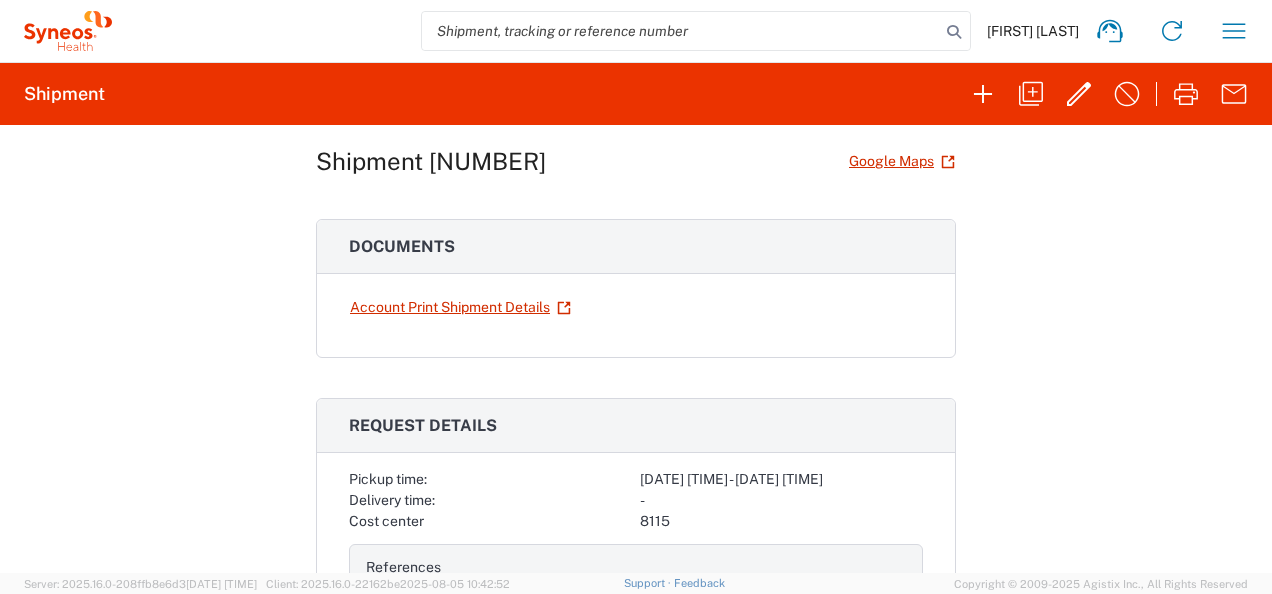 scroll, scrollTop: 0, scrollLeft: 0, axis: both 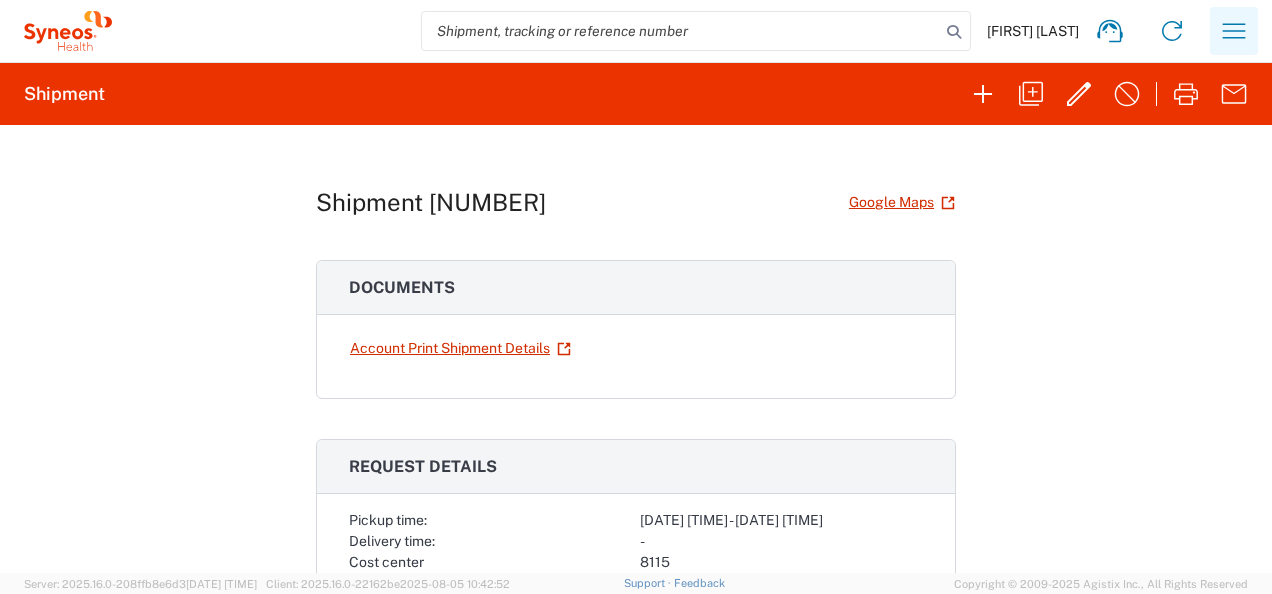 click 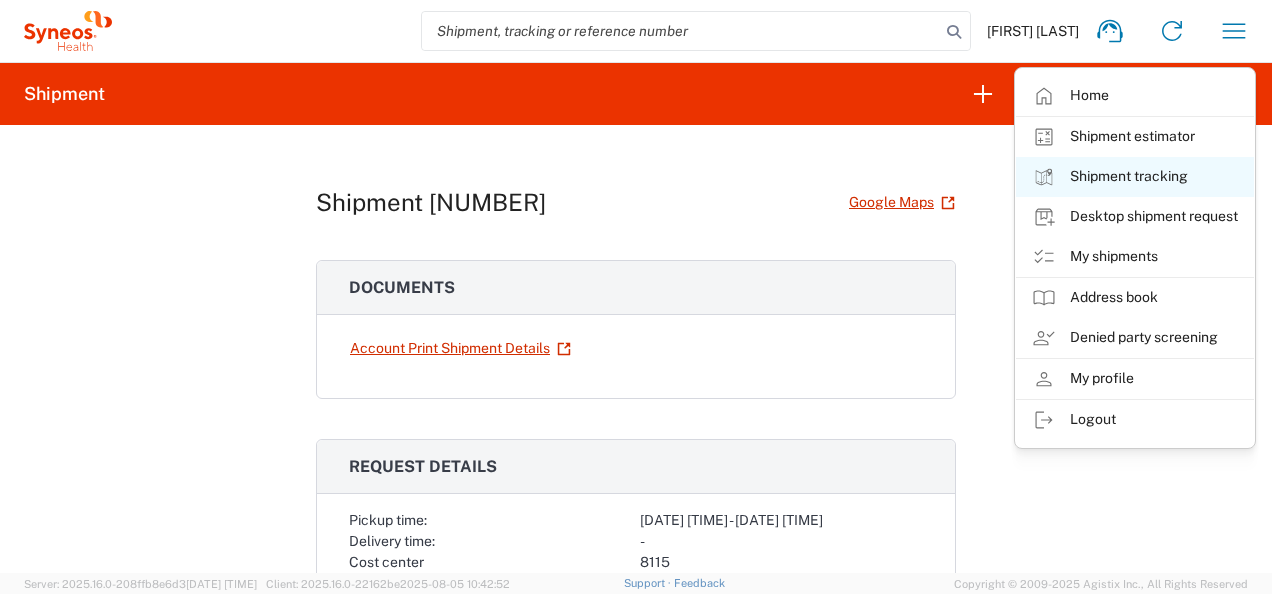 click on "Shipment tracking" 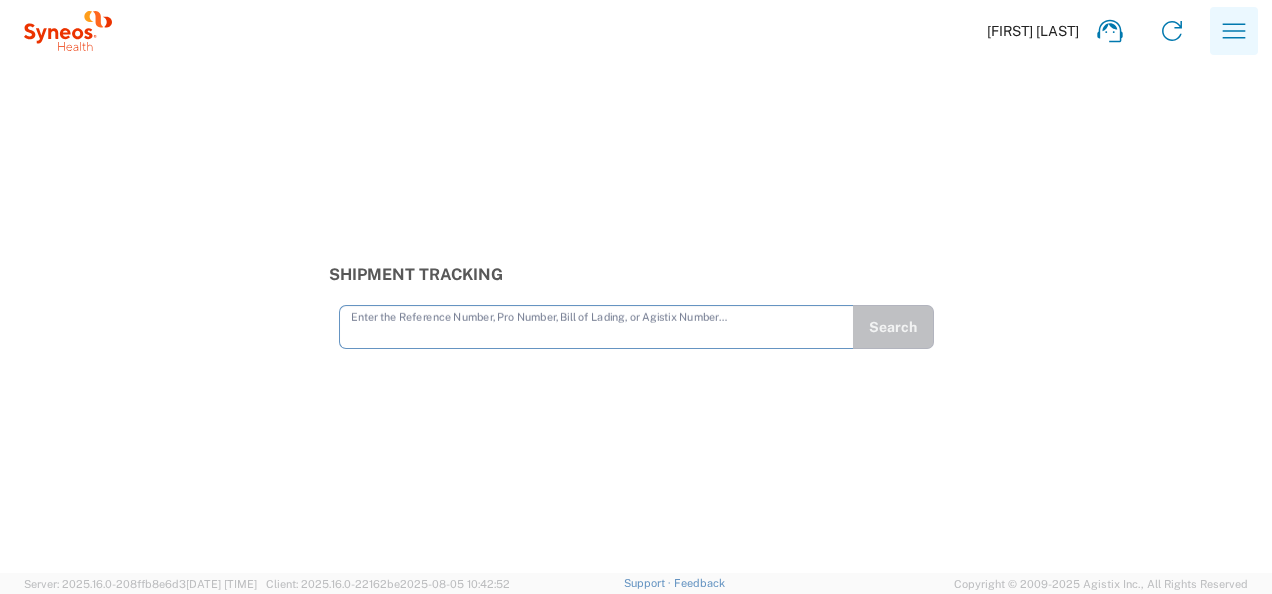 click 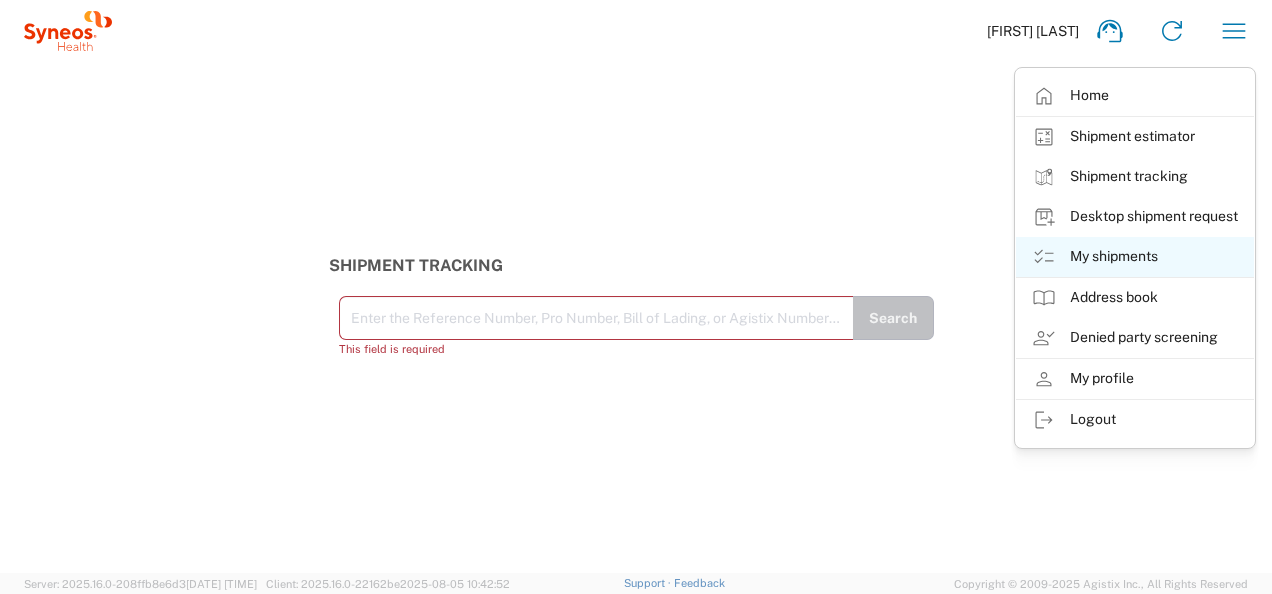 click on "My shipments" 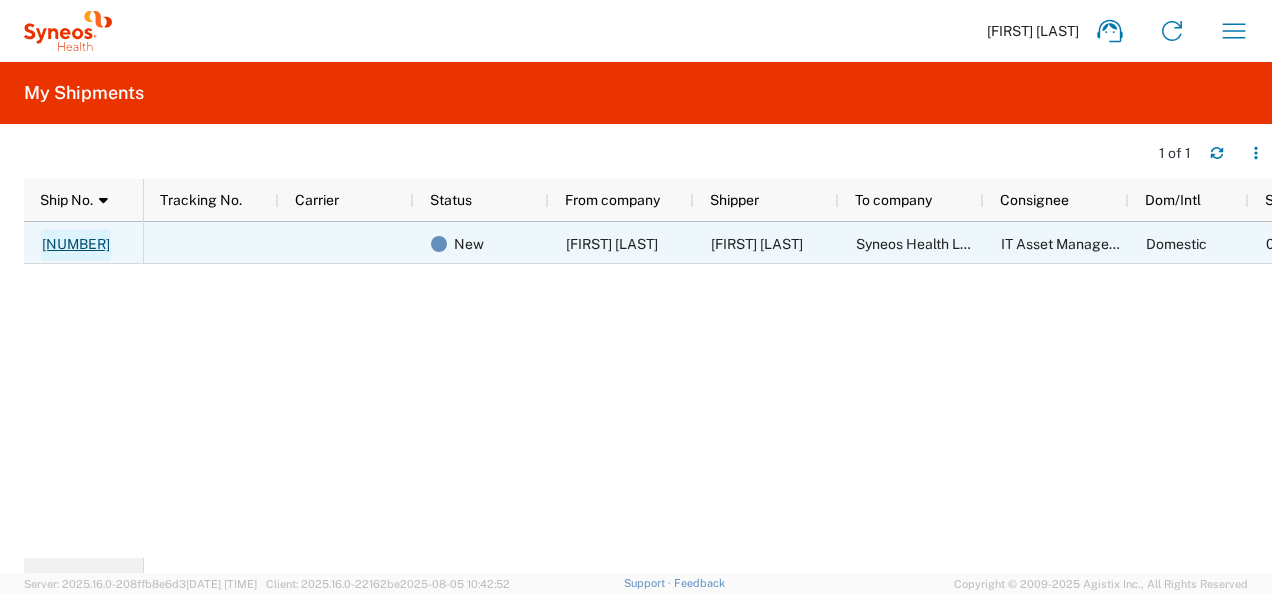 click on "[NUMBER]" 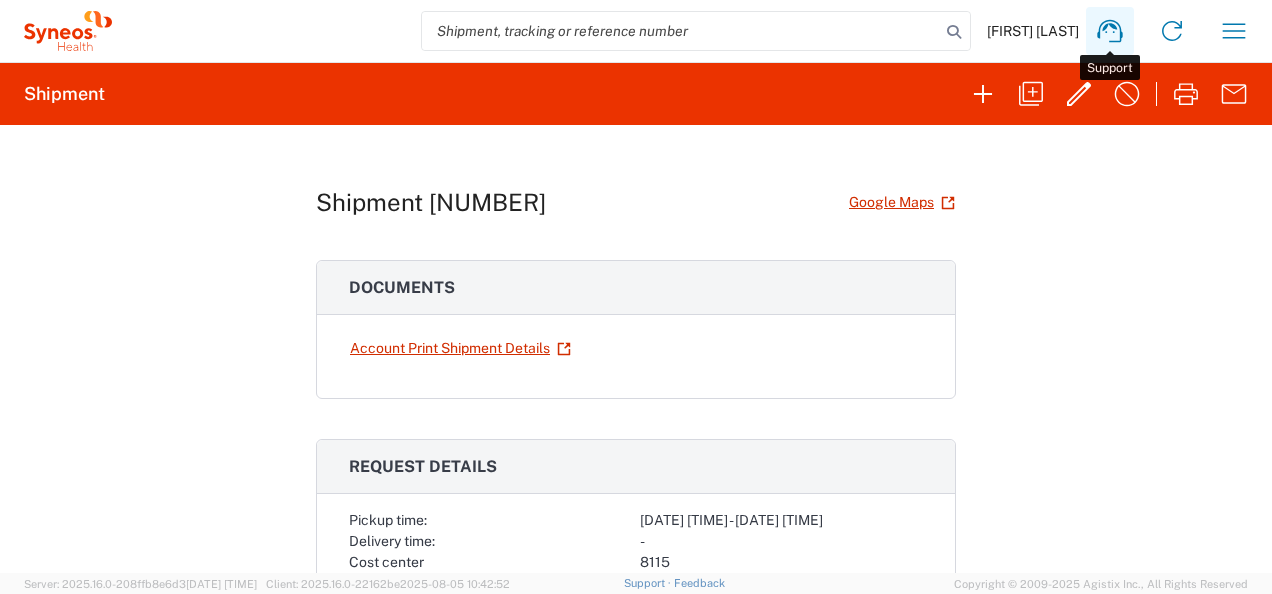 click 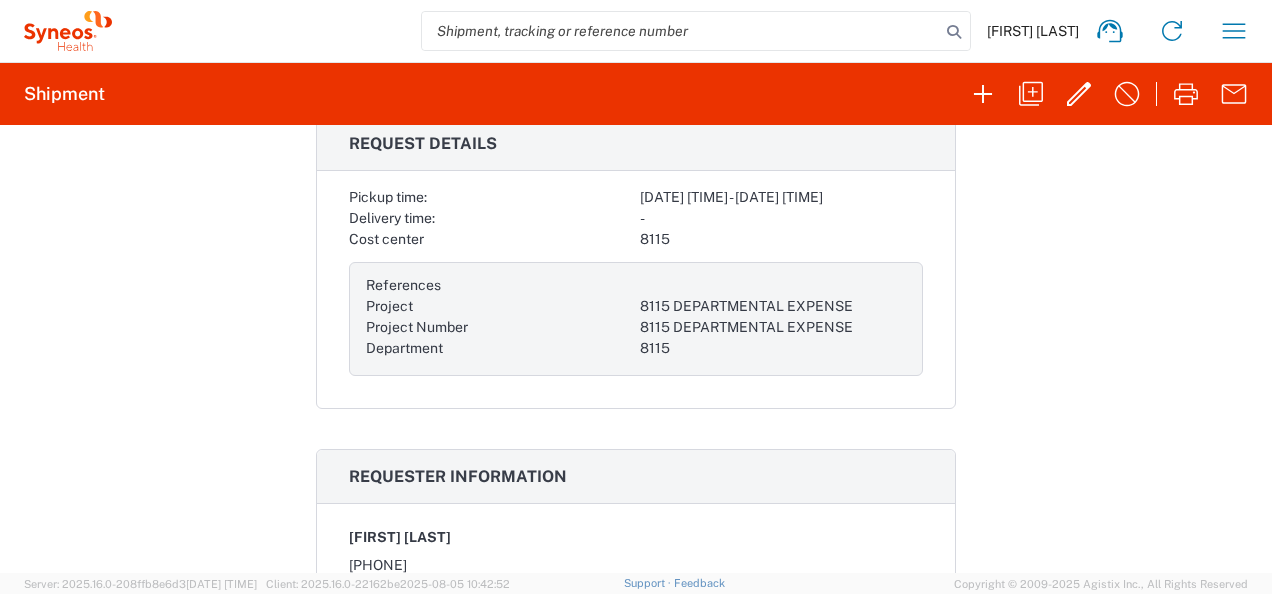 scroll, scrollTop: 0, scrollLeft: 0, axis: both 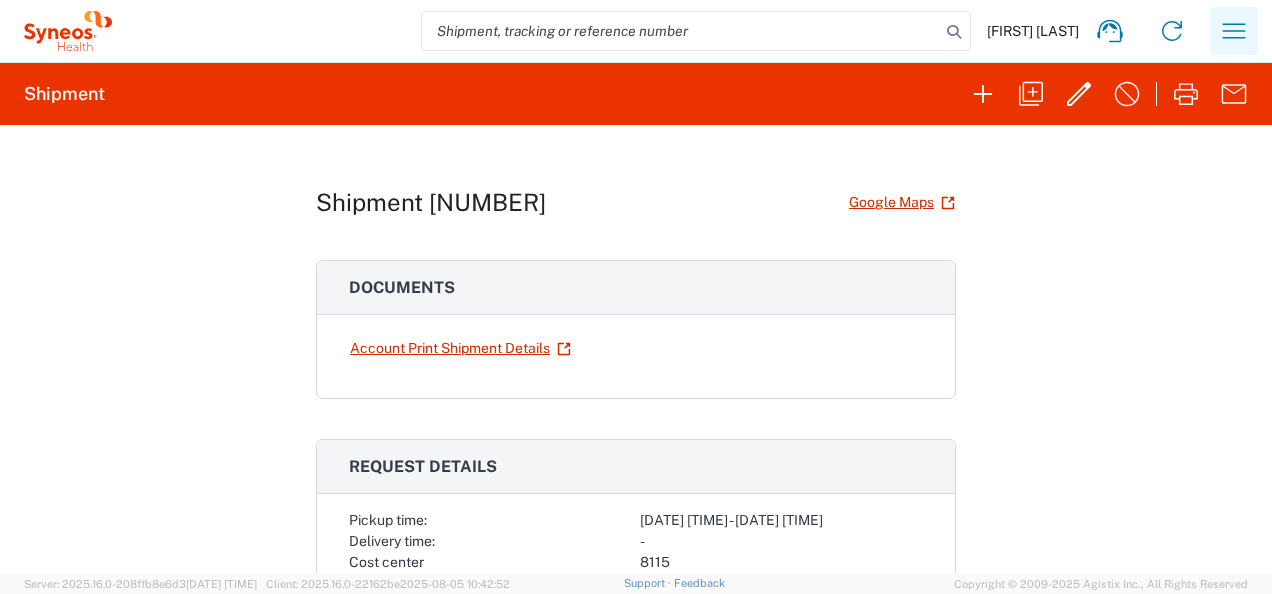 click 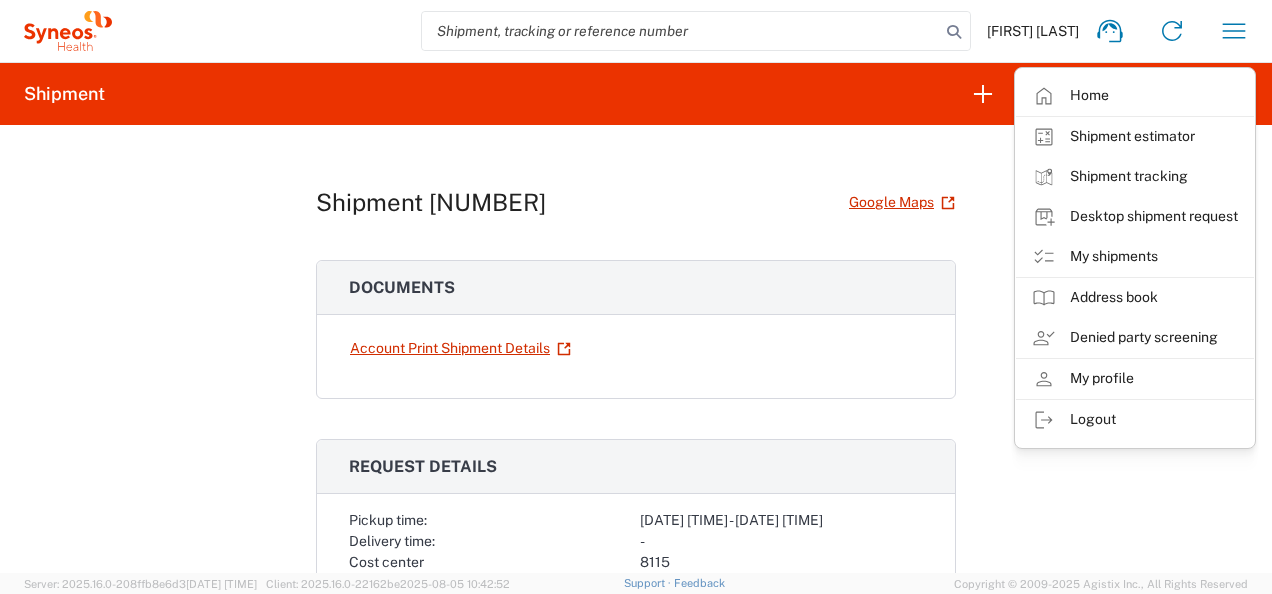 click on "Shipment [NUMBER]  Google Maps
Documents  Account Print Shipment Details
Request details Pickup time: [DATE] [TIME] - [DATE] [TIME] Delivery time: - Cost center 8115 References Project 8115 DEPARTMENTAL EXPENSE Project Number 8115 DEPARTMENTAL EXPENSE Department 8115 Requester information [FIRST] [LAST] [PHONE] [EMAIL] Ship from/to From: To: [FIRST] [LAST] Syneos Health LLC [NUMBER] [STREET] [NUMBER] [STREET] [CITY] ,  [STATE] [CITY] ,  [STATE] [POSTAL CODE] ,  [COUNTRY] [POSTAL CODE] ,  [COUNTRY] Phone:   [PHONE] Phone:   [PHONE] Tax info: Tax info: TIN   [NUMBER] Package info & contents Your Packaging Number: 1 Weight: 5.08 LBS Dimensions: 16 x 14.5 x 8.5 IN Dell Latitude 5430 XCTO Laptop Pieces: 1 EA Total value: 1000 USD SKU: Country of origin: CN HTS No. / tariff code:" 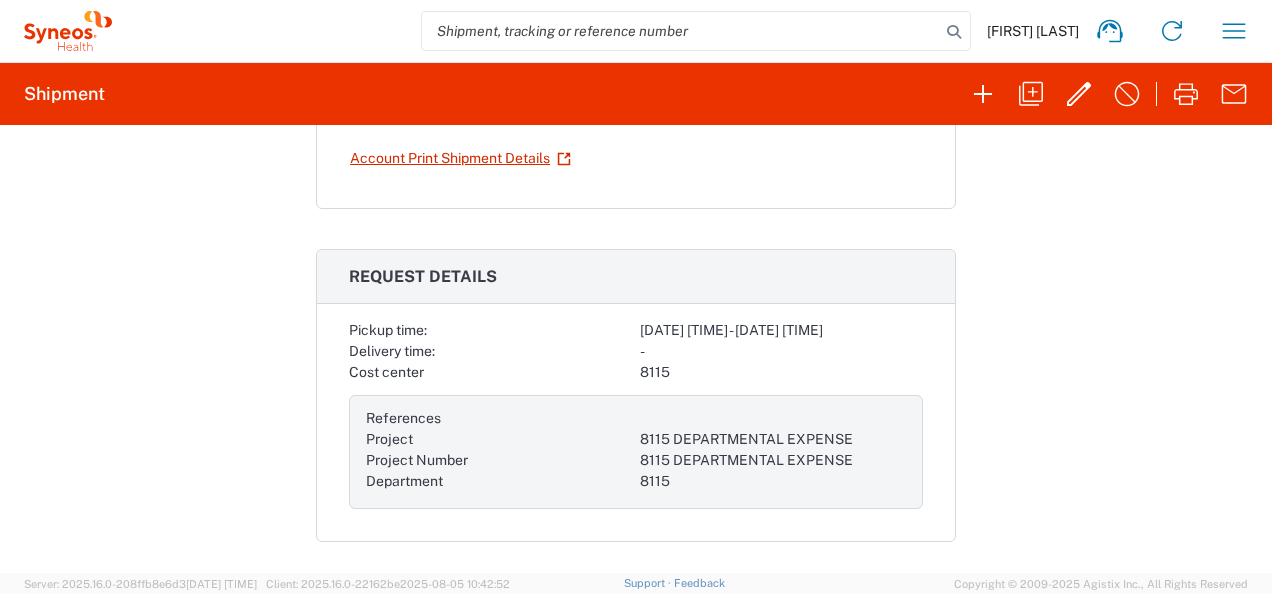 scroll, scrollTop: 0, scrollLeft: 0, axis: both 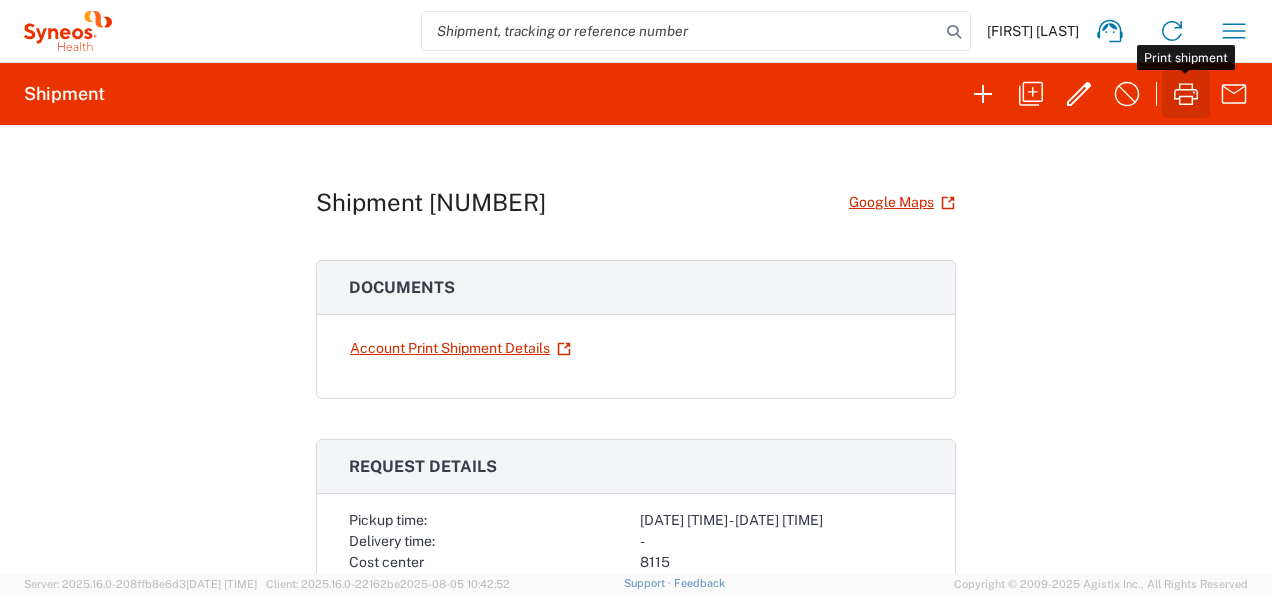 click 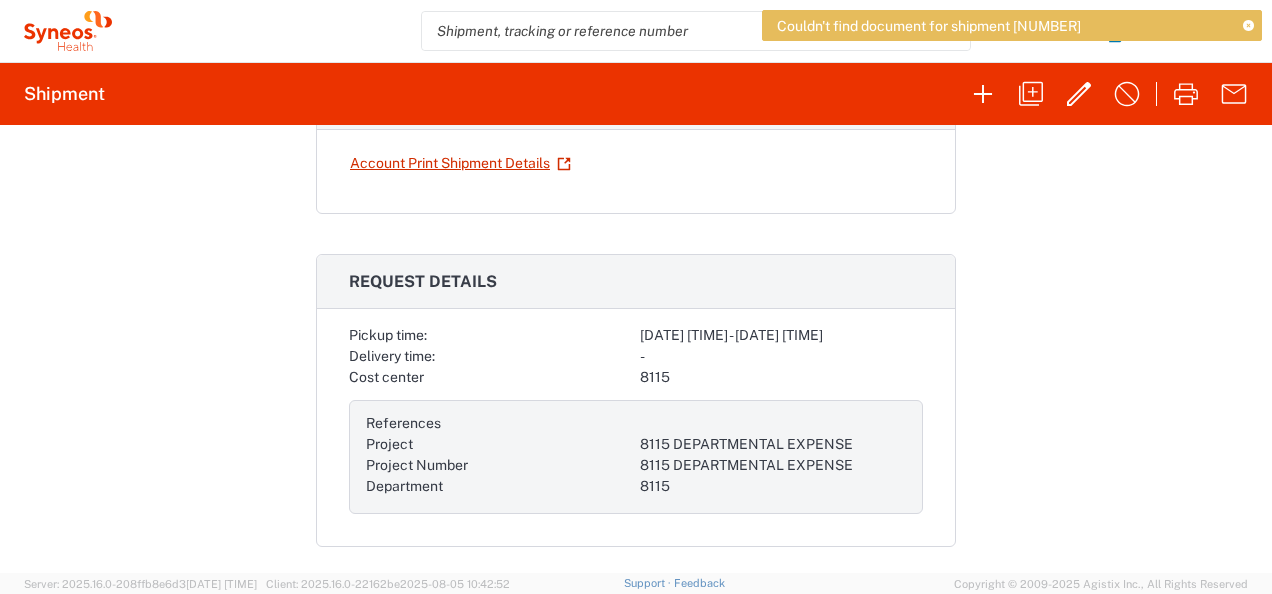 scroll, scrollTop: 0, scrollLeft: 0, axis: both 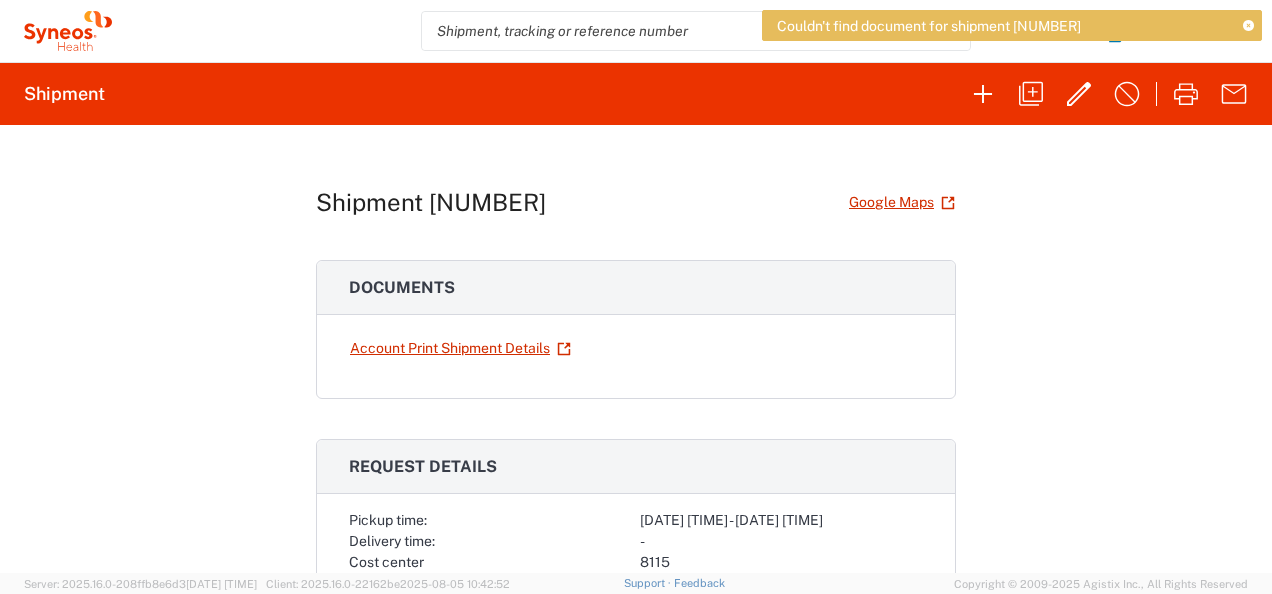 click on "Couldn't find document for shipment [NUMBER]" 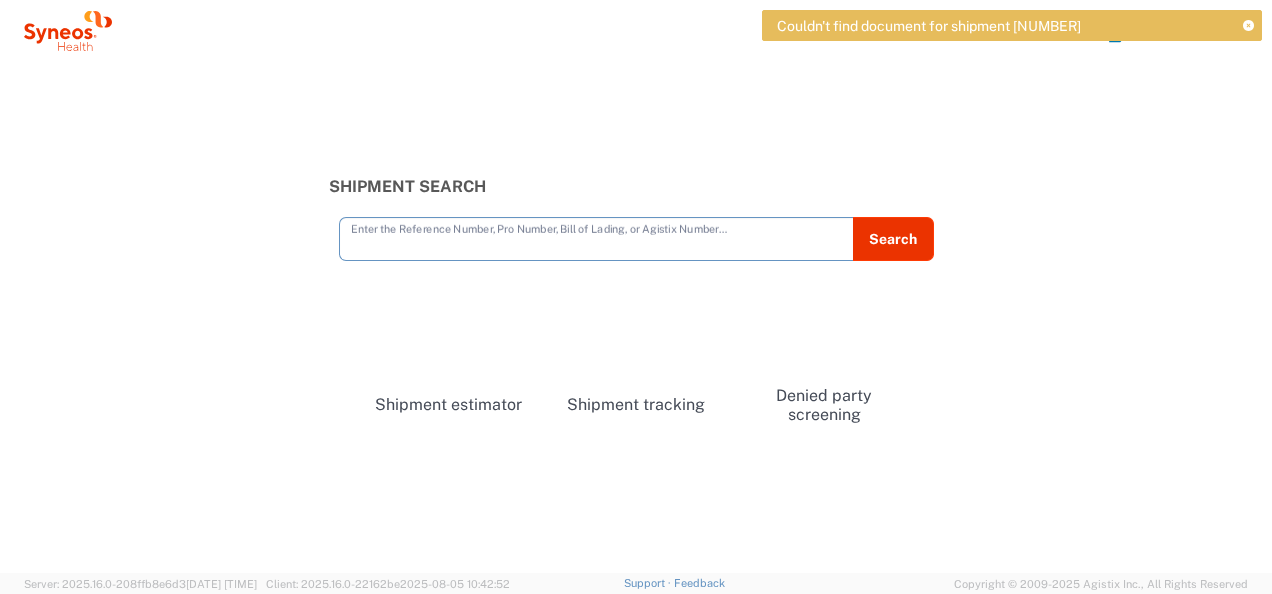 scroll, scrollTop: 0, scrollLeft: 0, axis: both 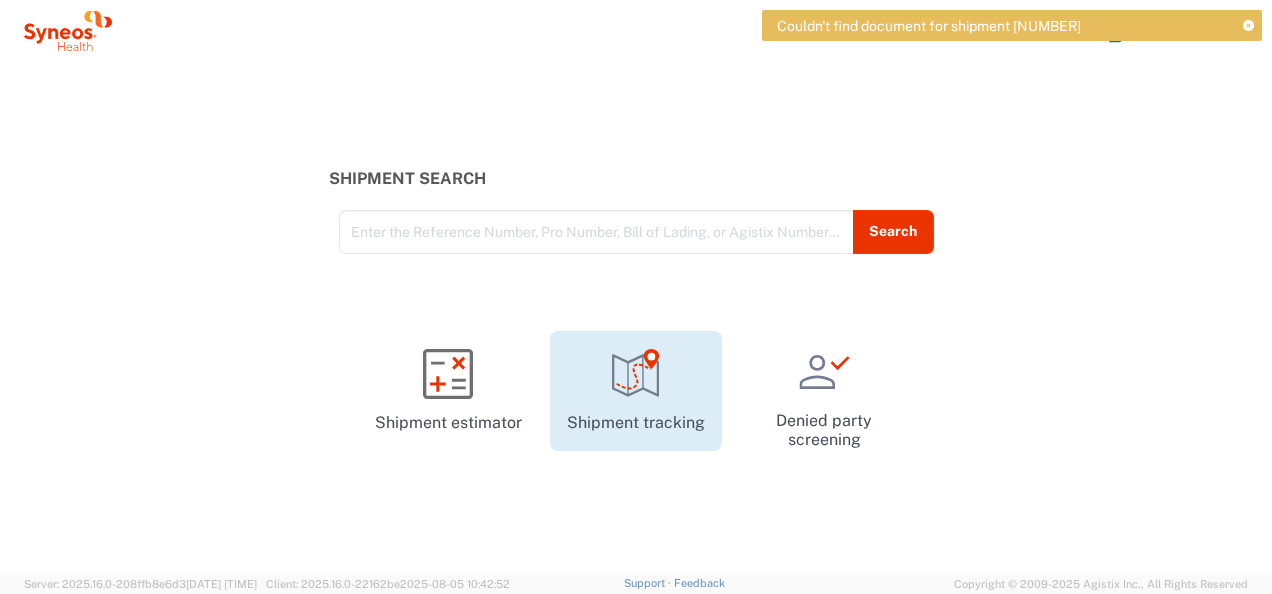 click 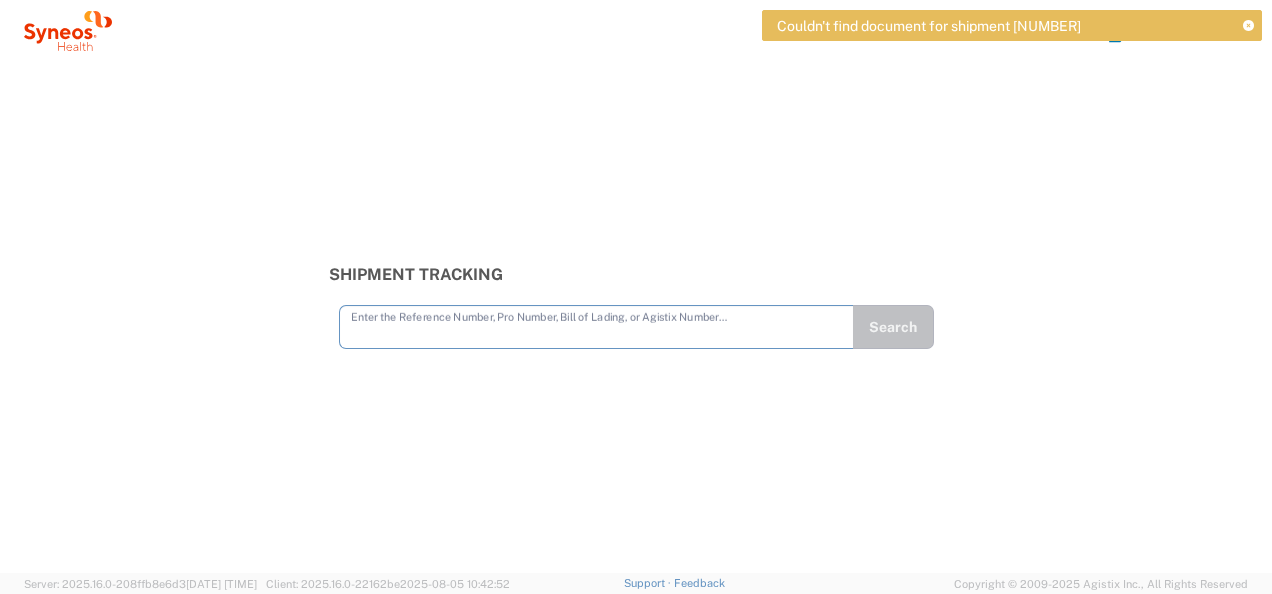 click at bounding box center (596, 325) 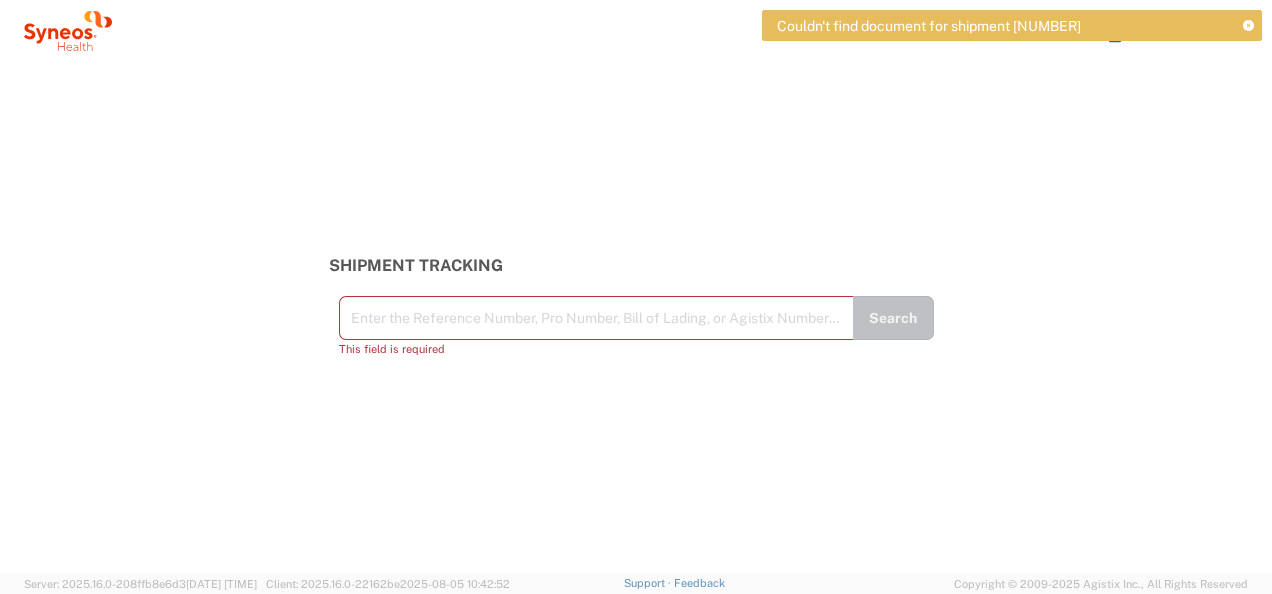 click 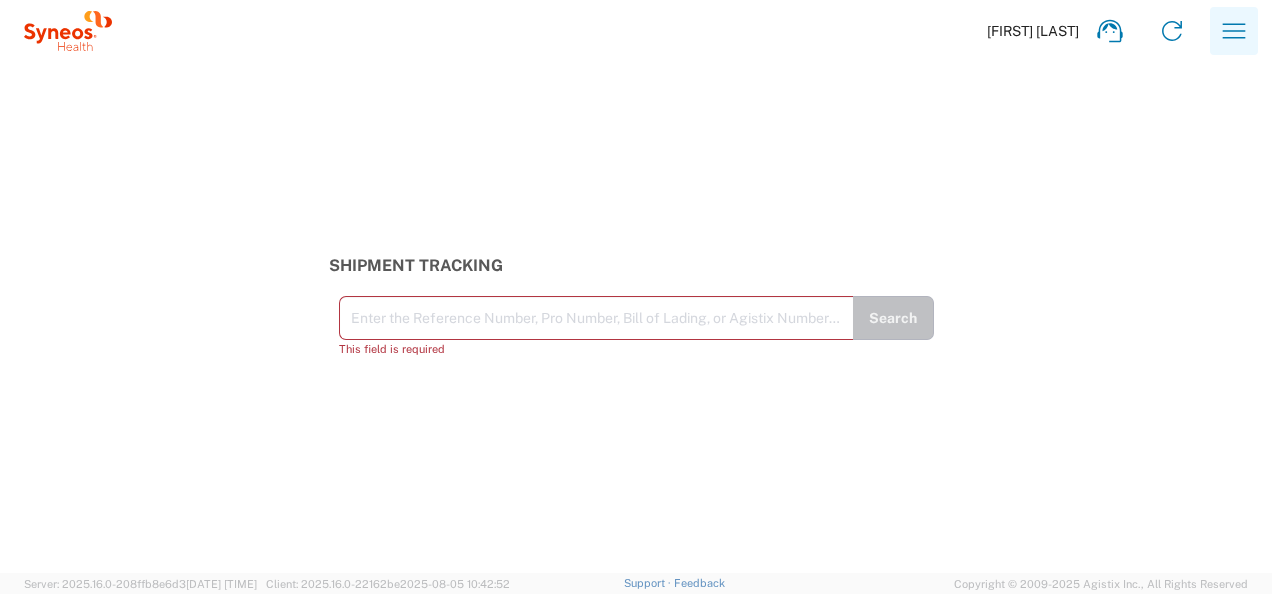 click 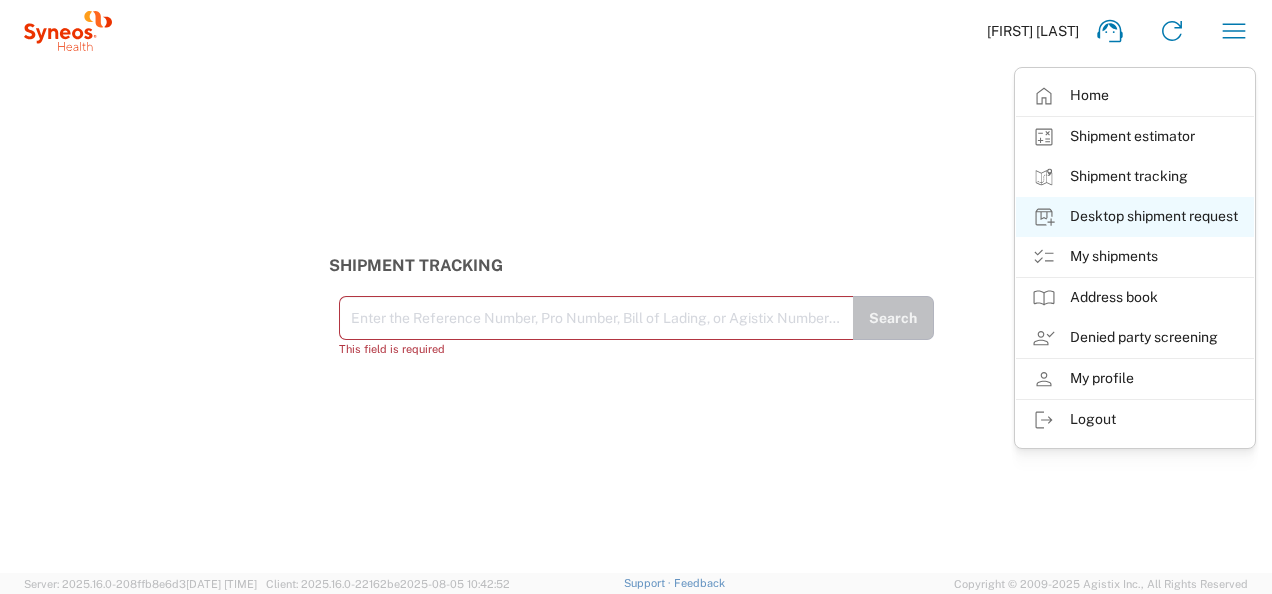 click on "Desktop shipment request" 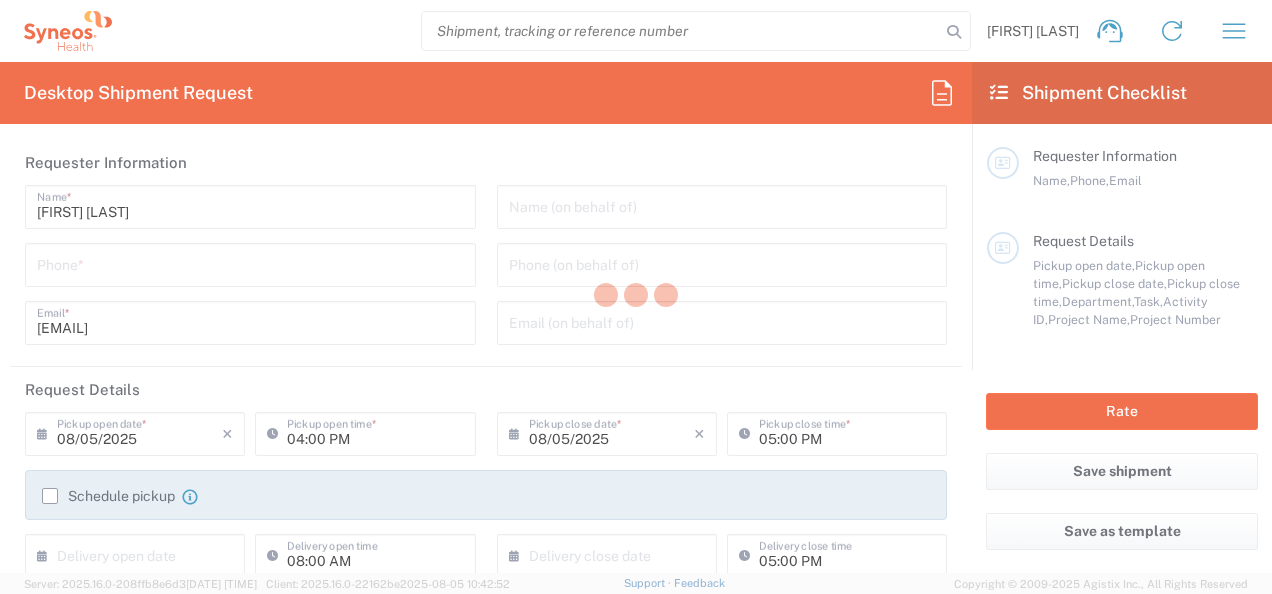 type on "8115" 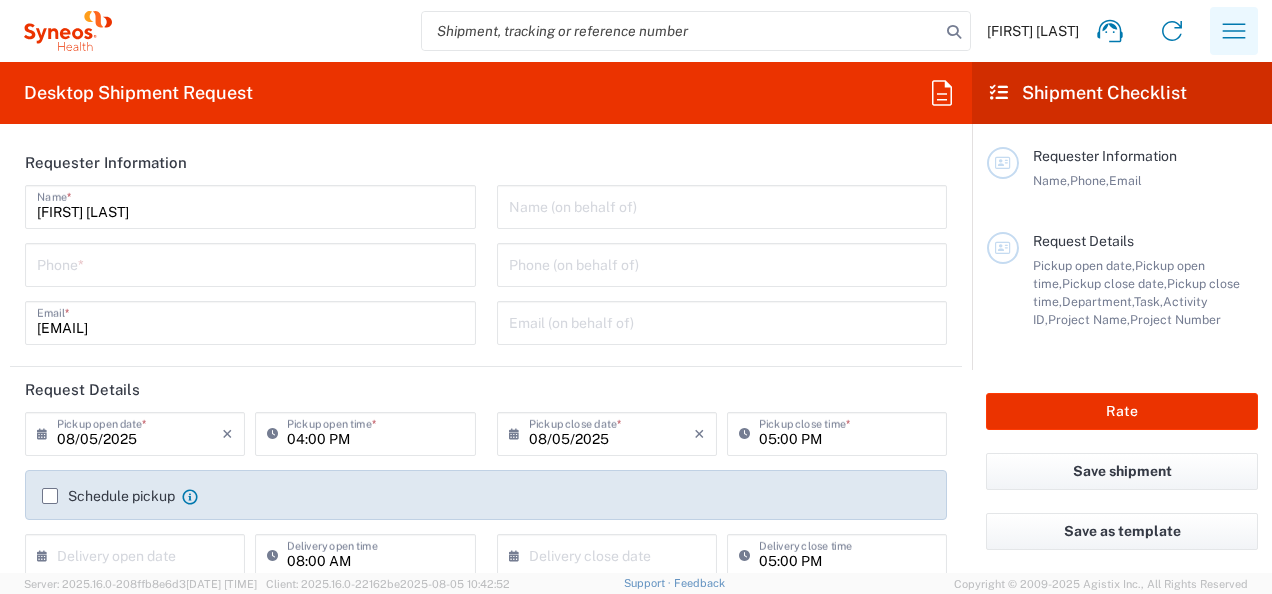 click 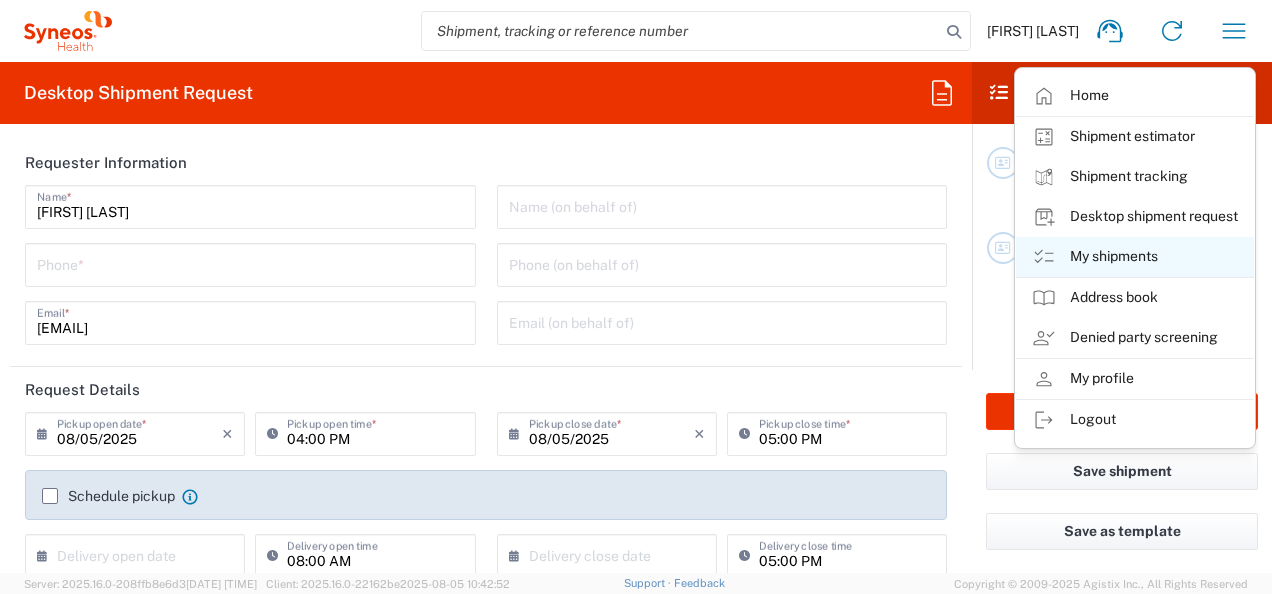 click on "My shipments" 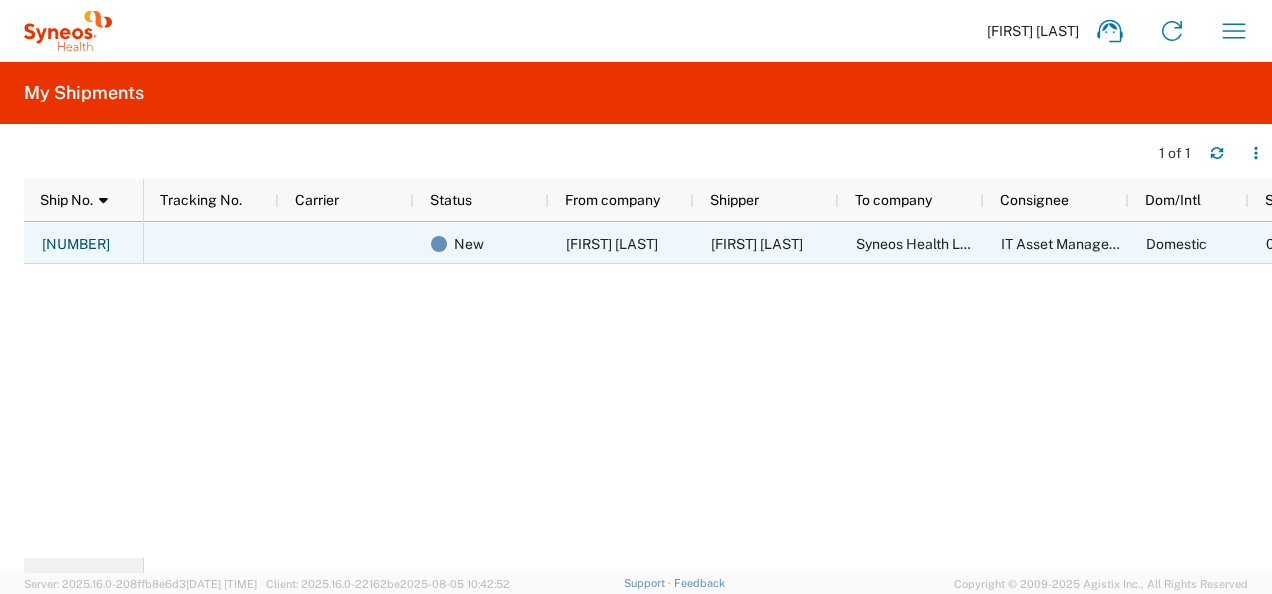 scroll, scrollTop: 0, scrollLeft: 20, axis: horizontal 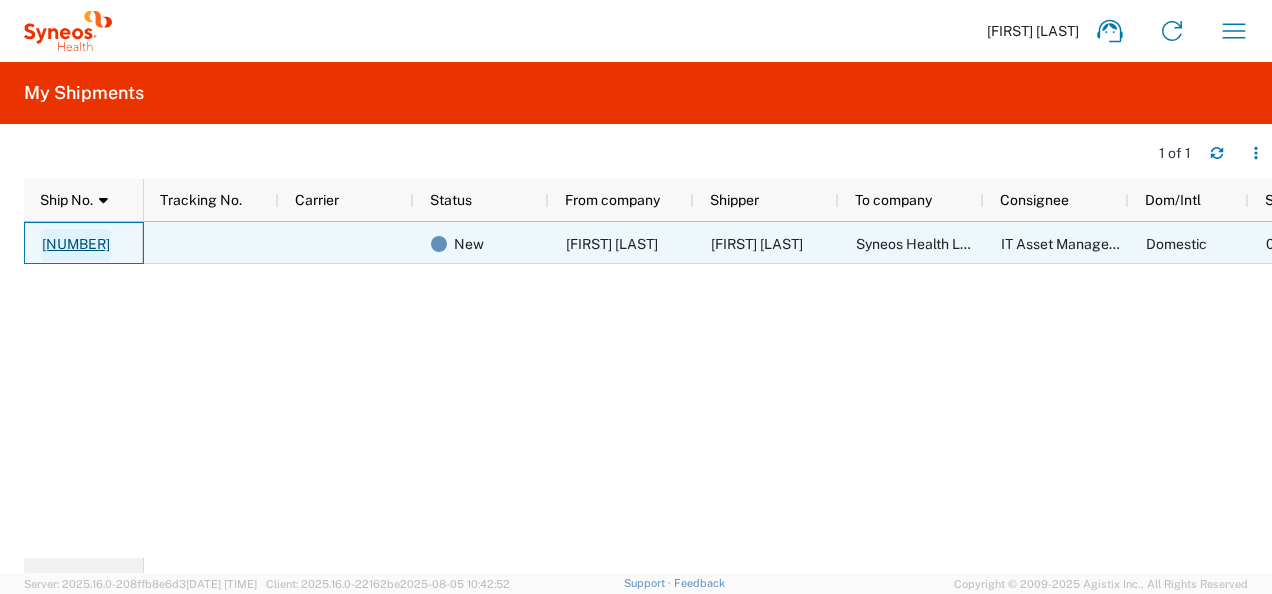 click on "[NUMBER]" 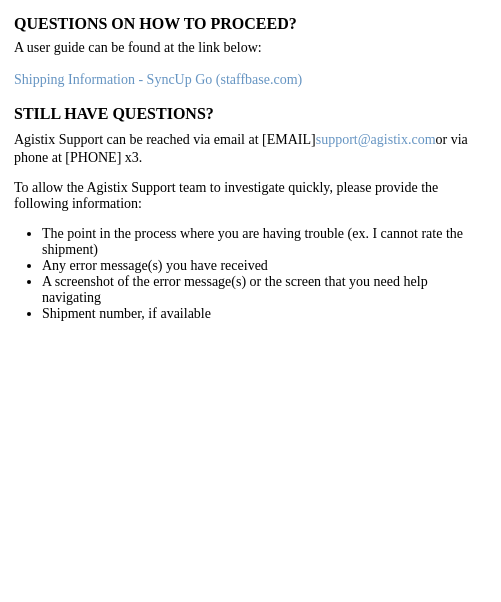 scroll, scrollTop: 0, scrollLeft: 0, axis: both 